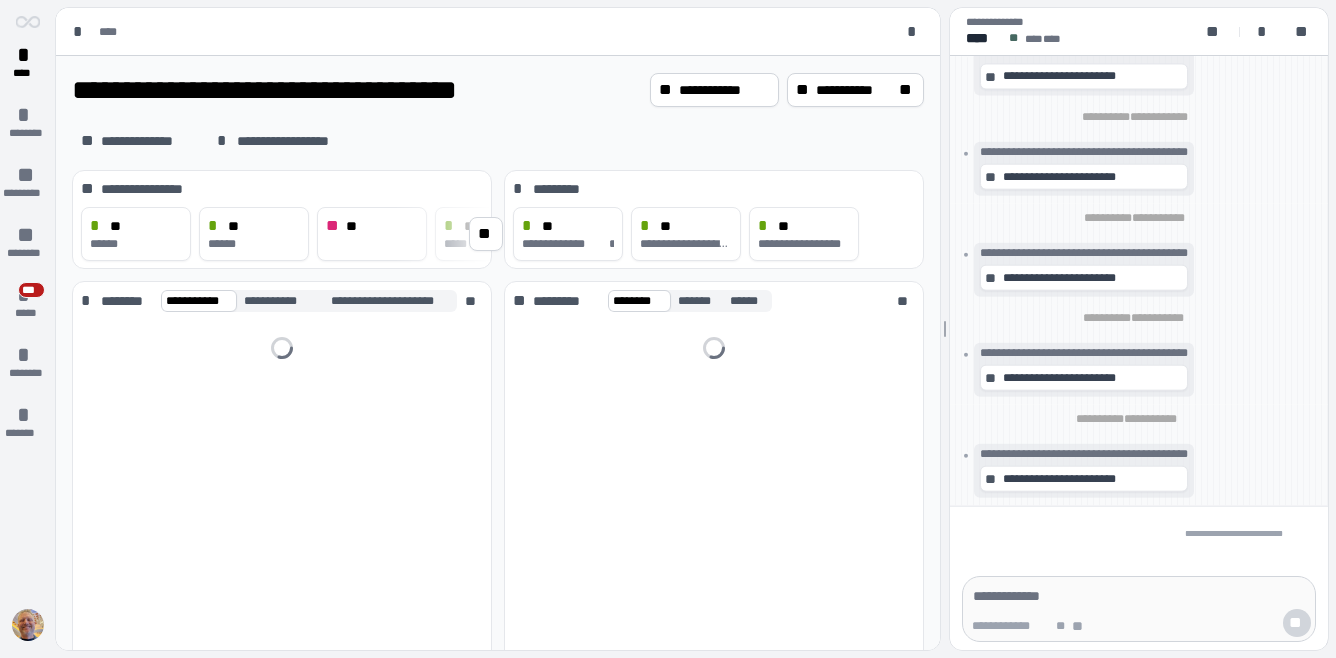 scroll, scrollTop: 0, scrollLeft: 0, axis: both 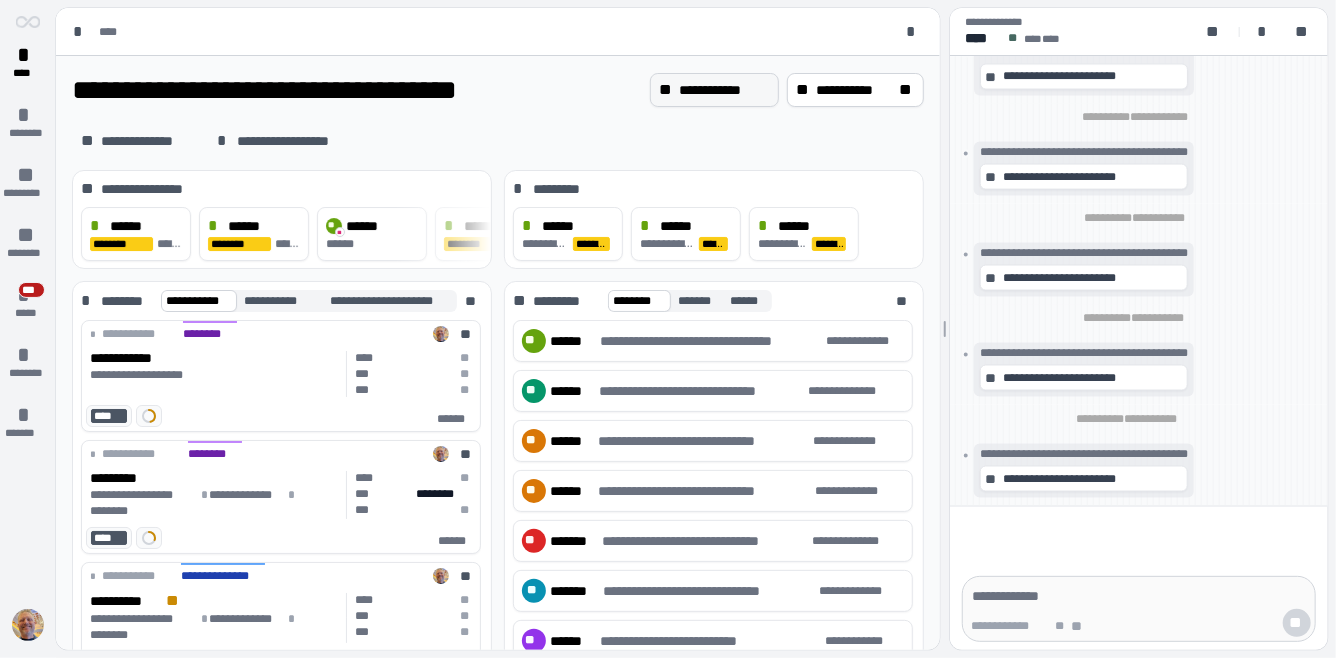 click on "**********" at bounding box center (724, 90) 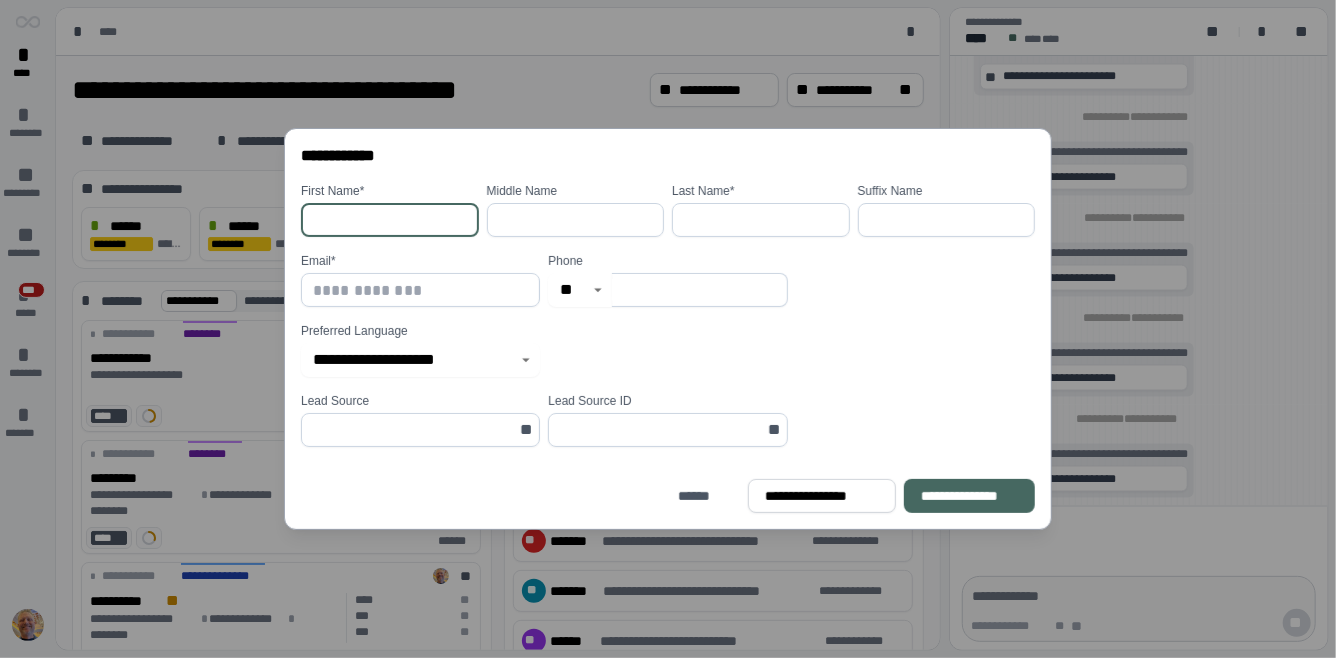 click at bounding box center (390, 220) 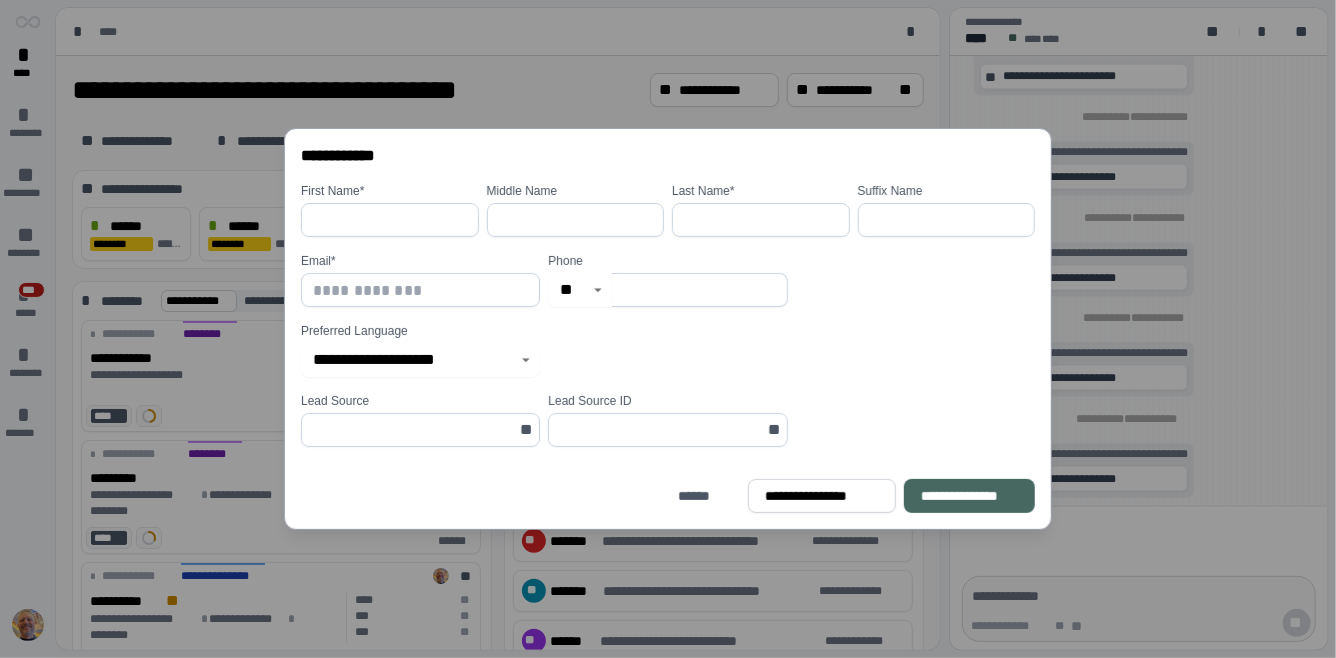 click at bounding box center [390, 220] 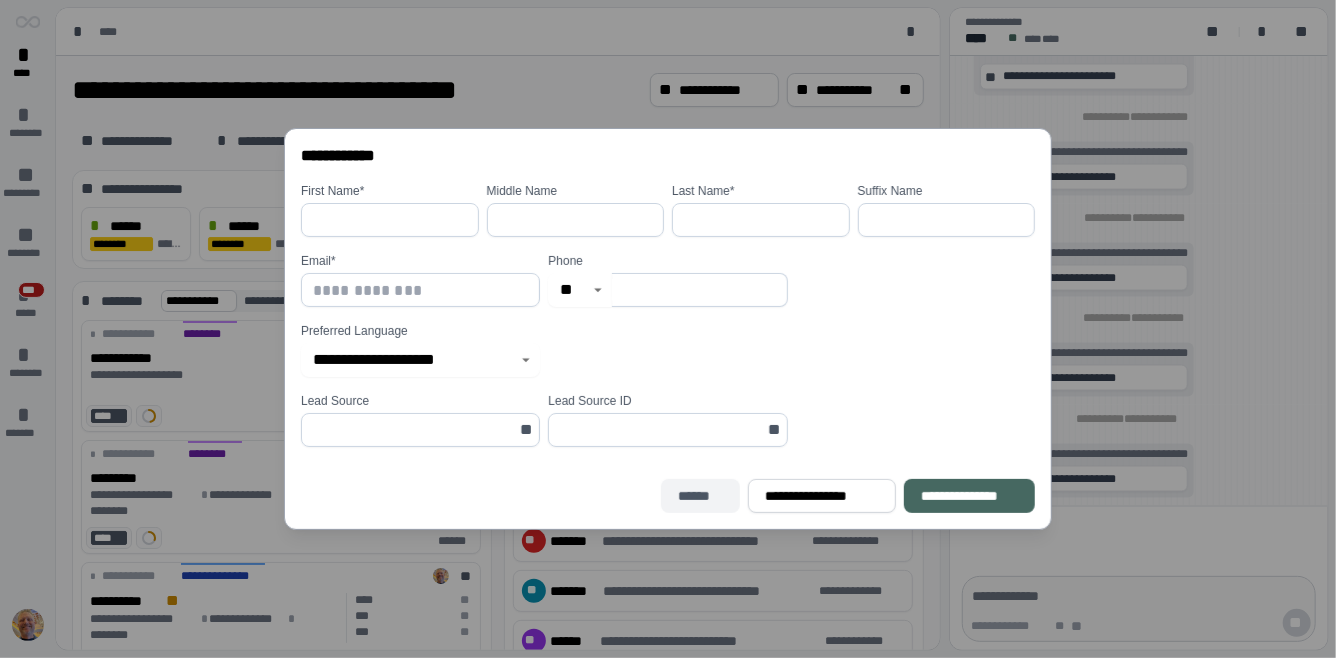 click on "******" at bounding box center [700, 496] 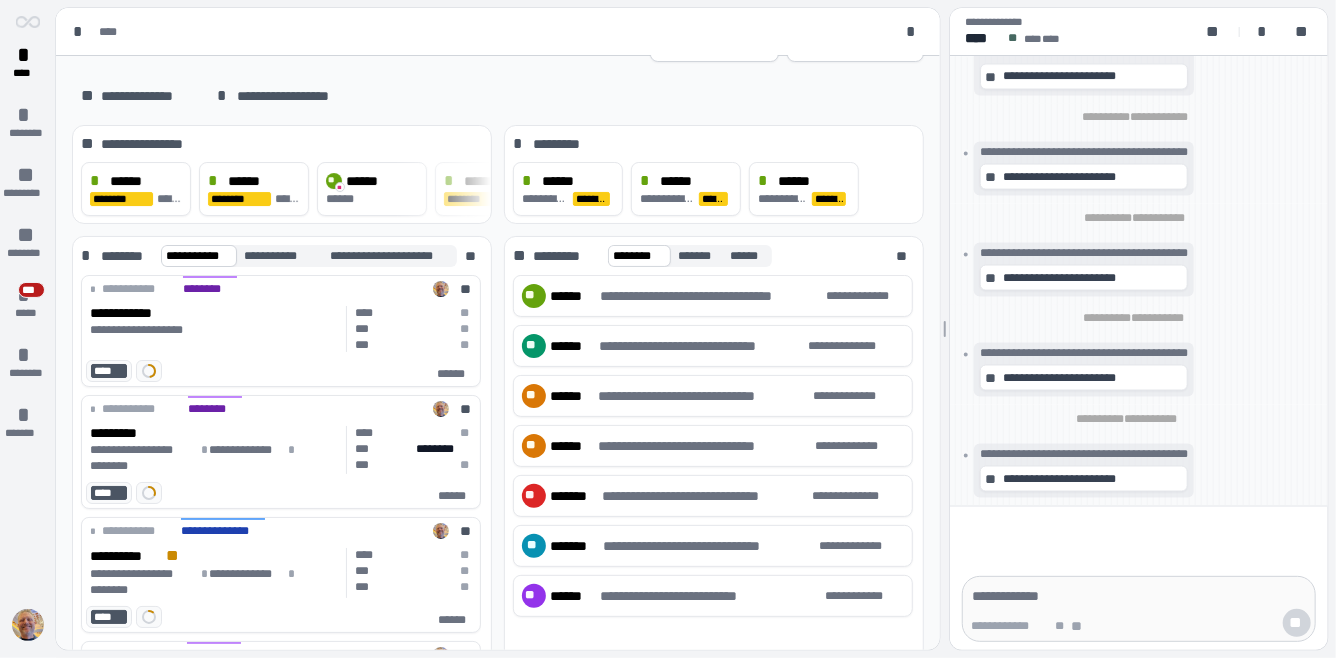 scroll, scrollTop: 46, scrollLeft: 0, axis: vertical 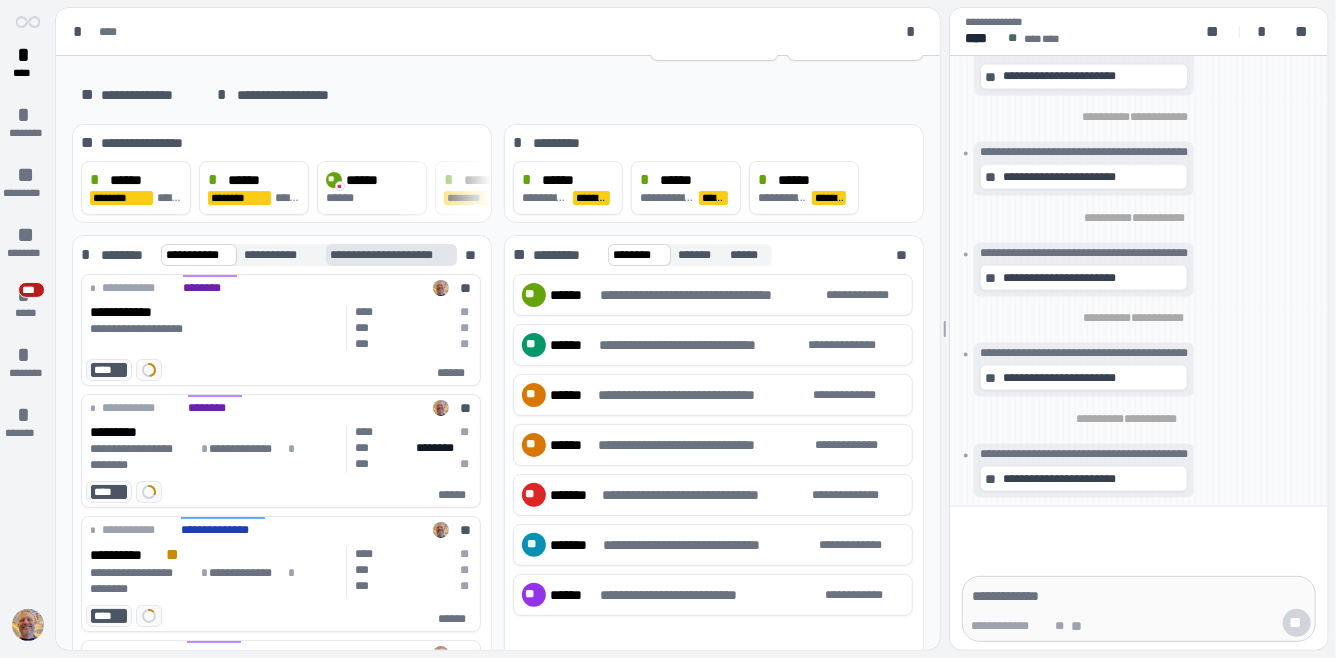 click on "**********" at bounding box center [396, 255] 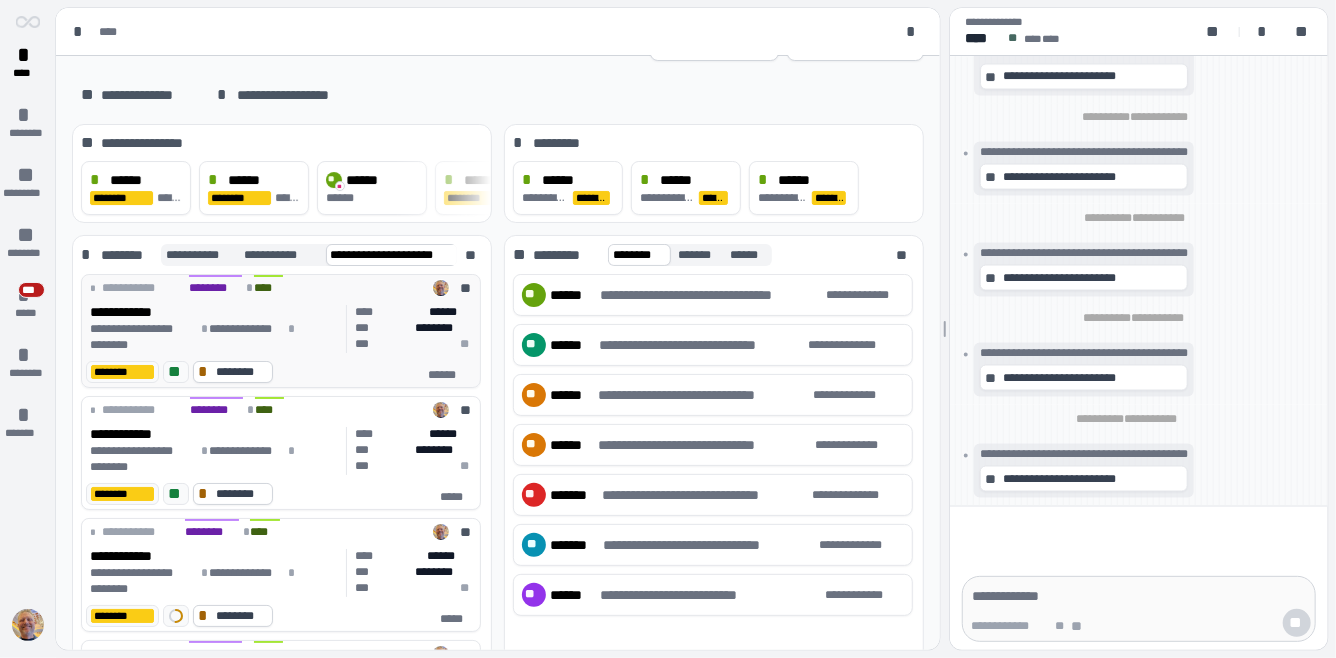 click on "**********" at bounding box center (214, 337) 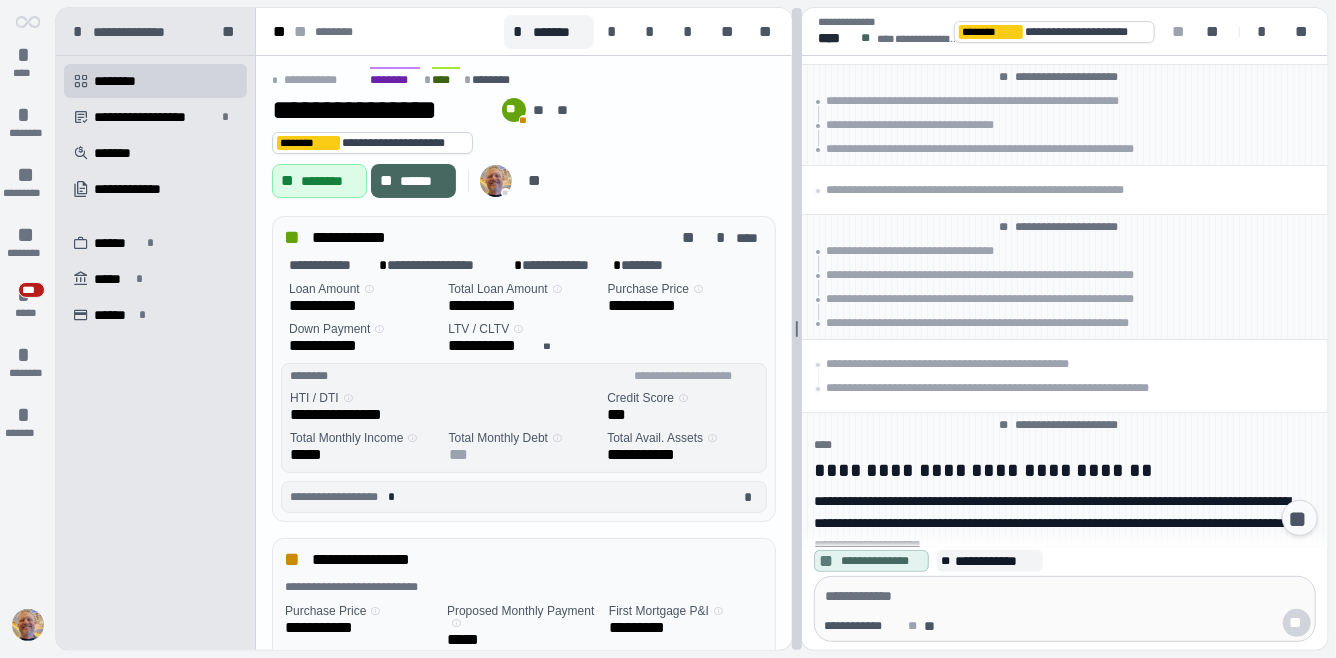 scroll, scrollTop: 3419, scrollLeft: 0, axis: vertical 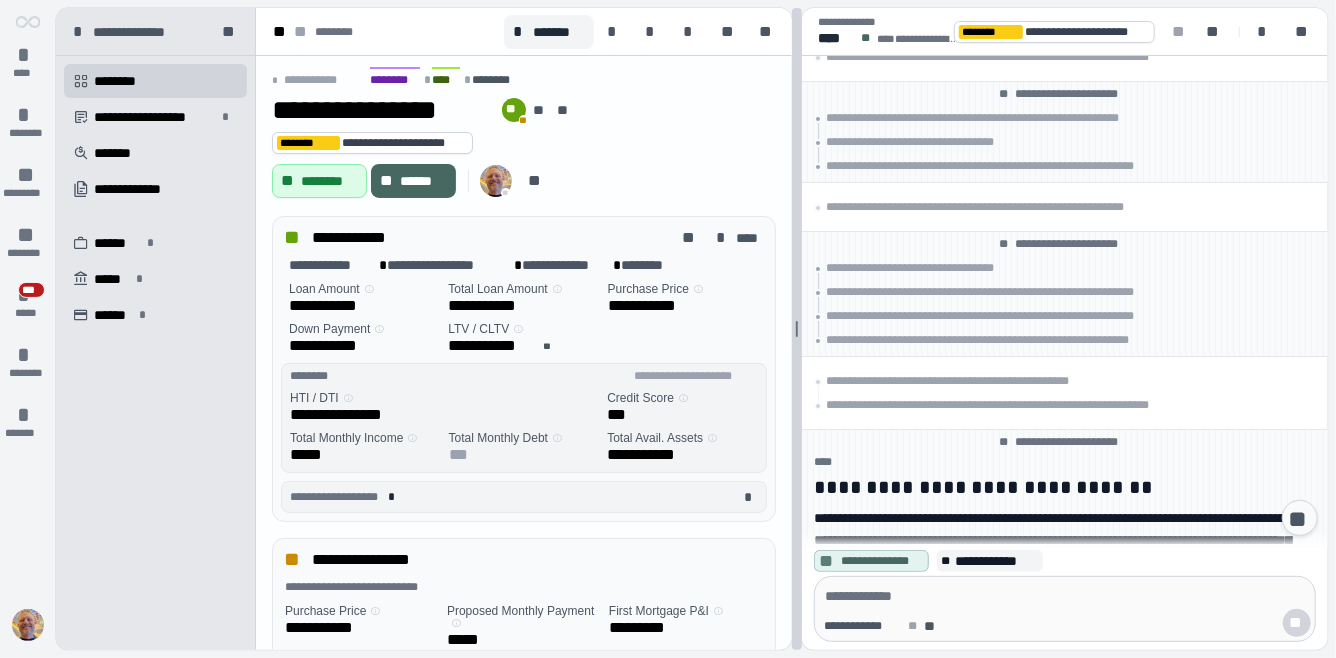 click at bounding box center [797, 329] 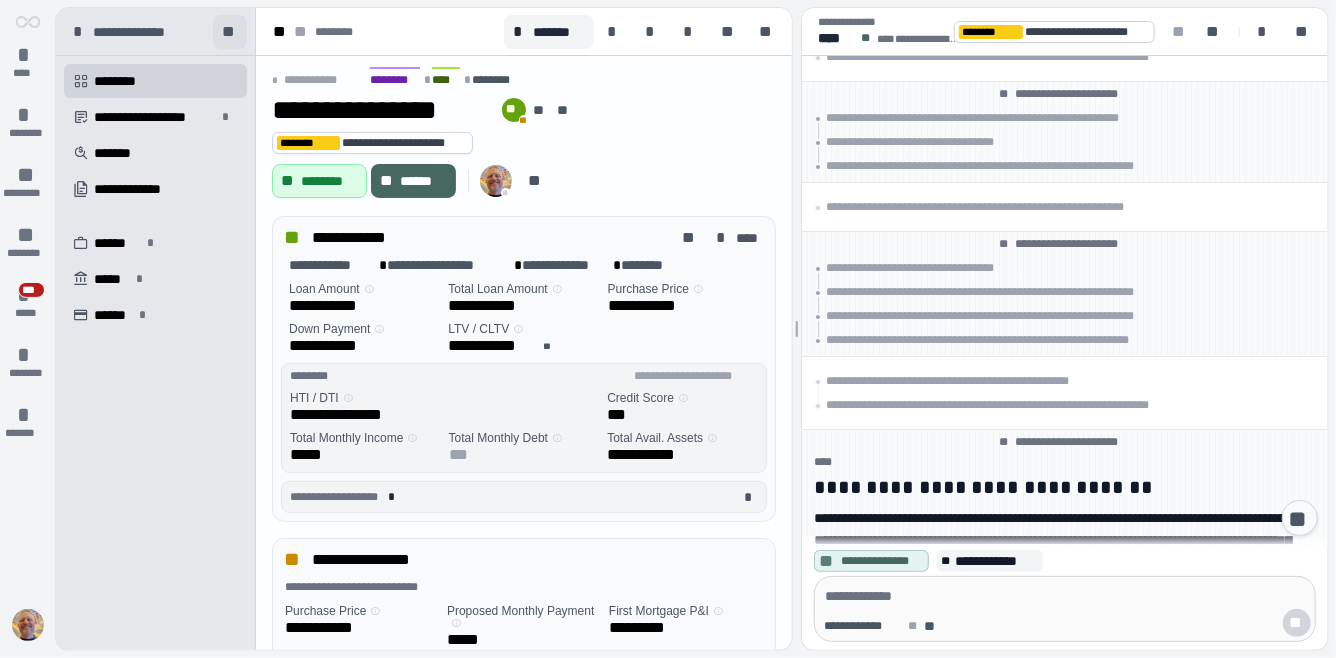 click on "**" at bounding box center [230, 32] 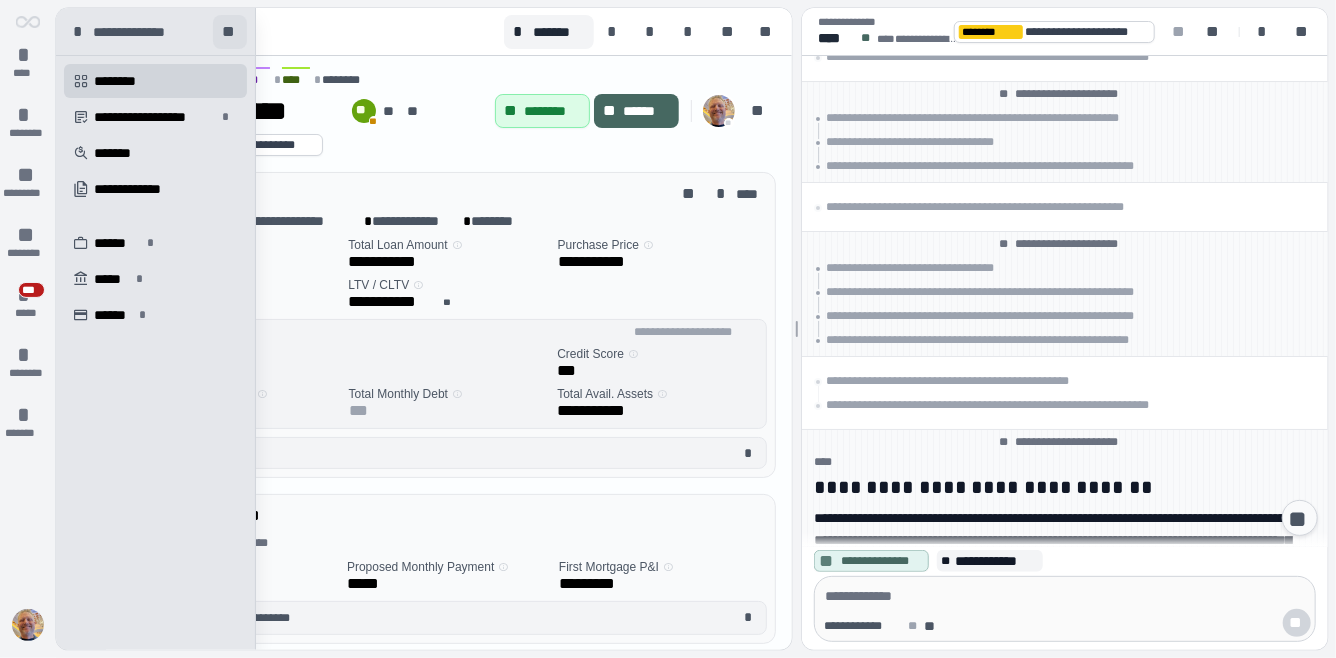 click on "**" at bounding box center (230, 32) 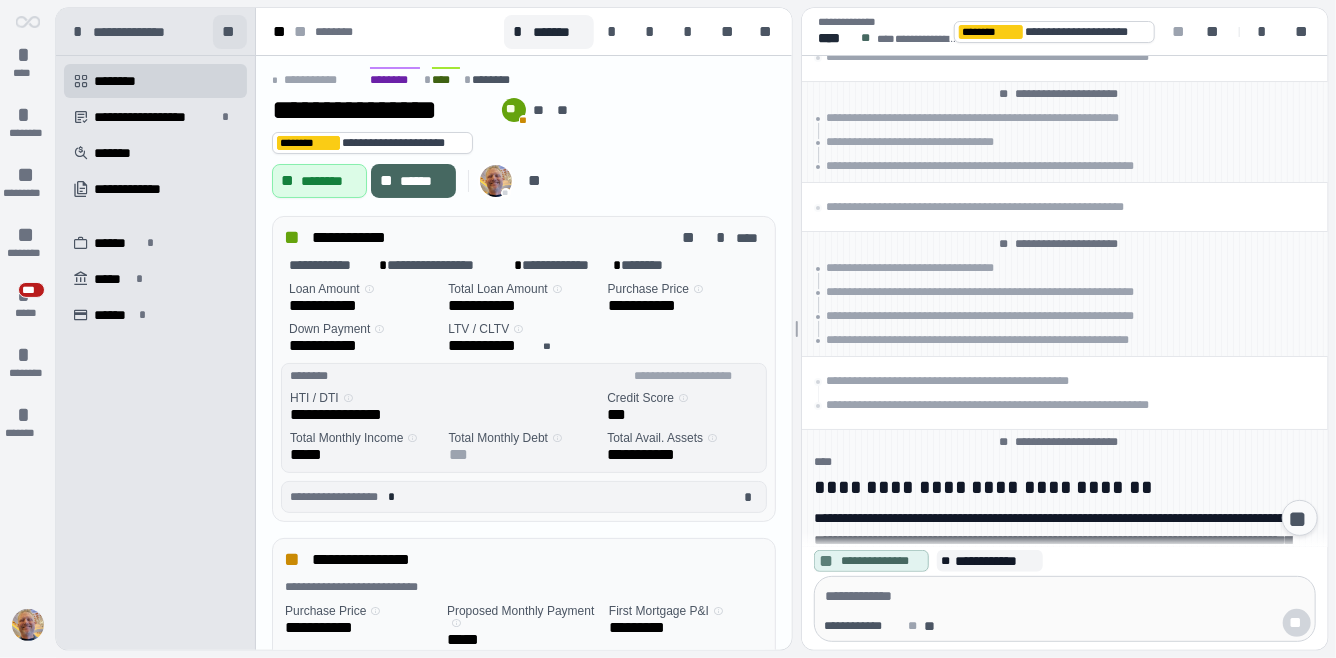 click on "**" at bounding box center [230, 32] 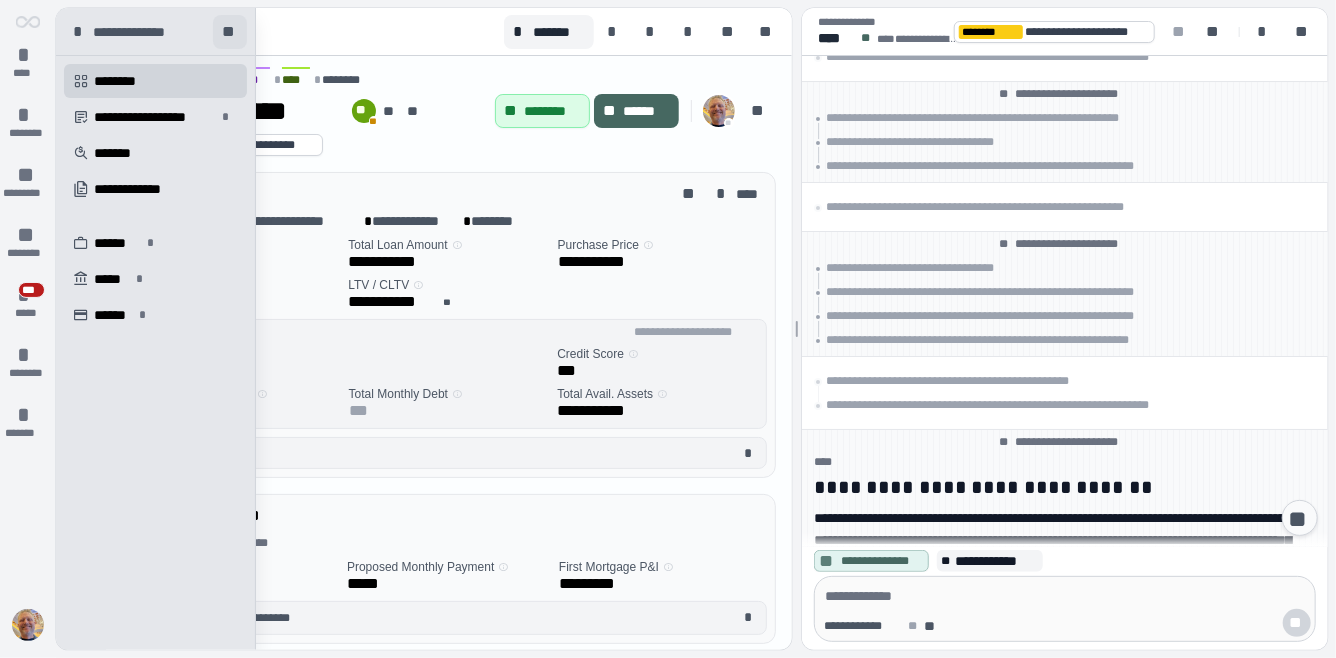 click on "**" at bounding box center (230, 32) 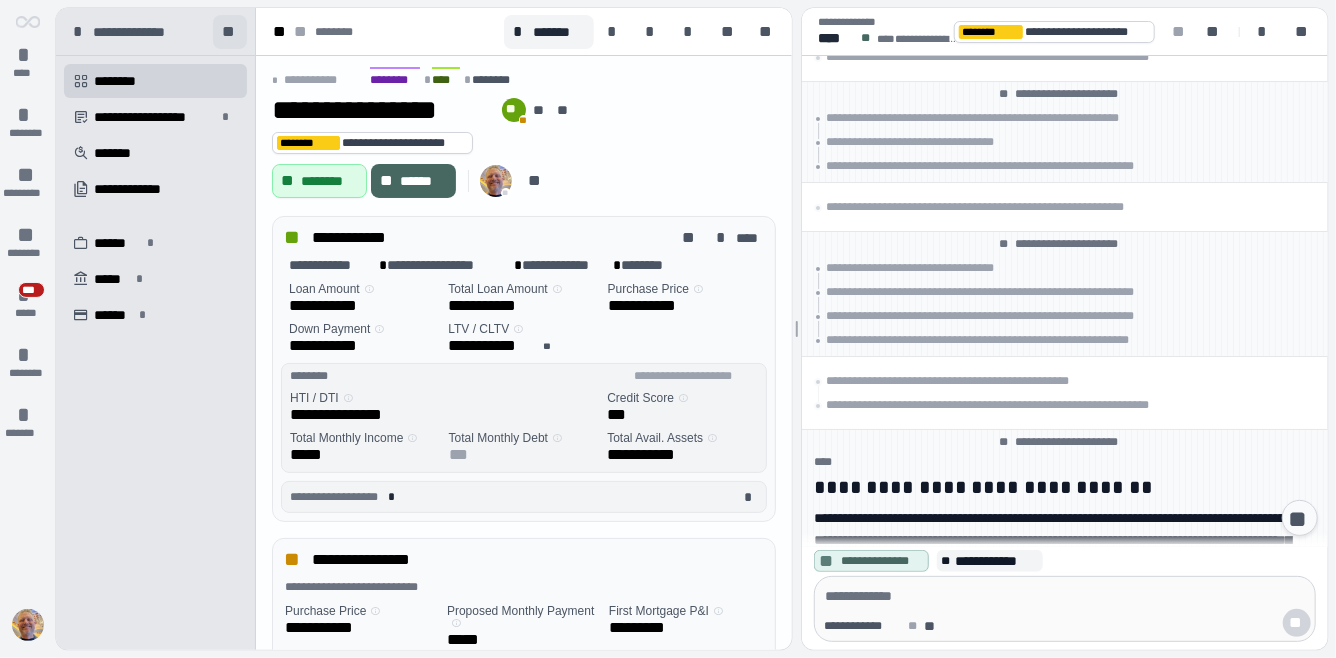click on "**" at bounding box center [230, 32] 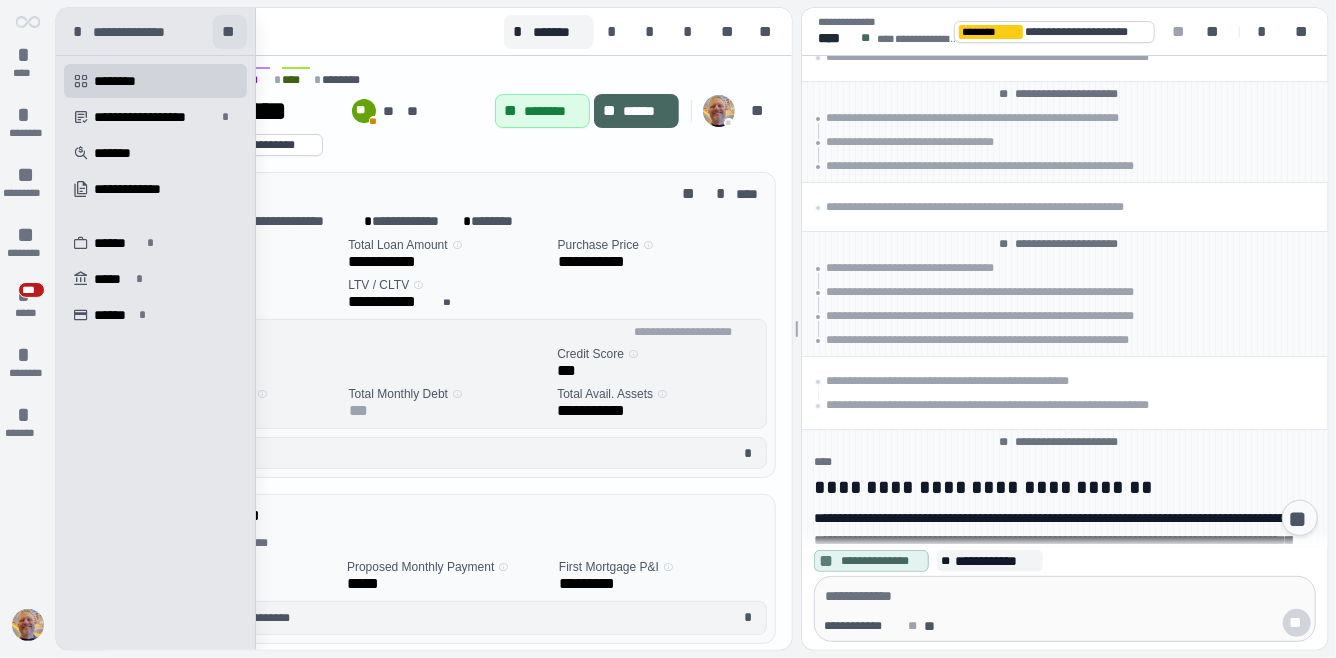 click on "**" at bounding box center [230, 32] 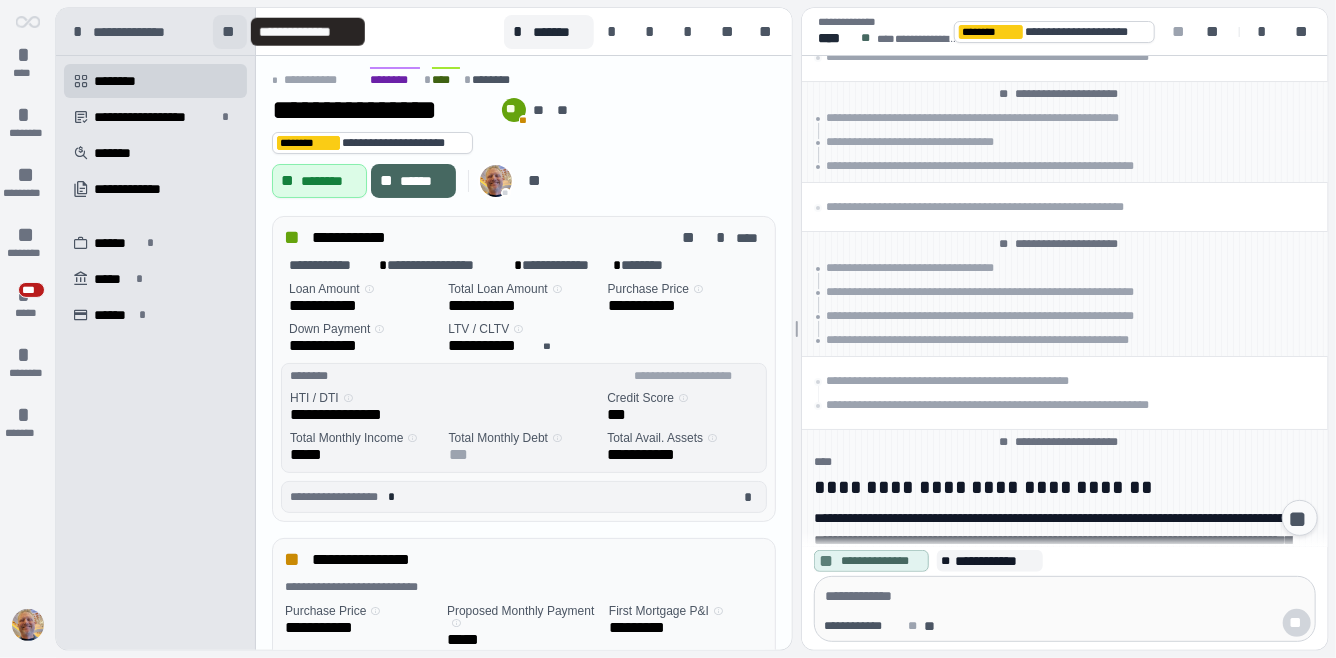 click on "**" at bounding box center [230, 32] 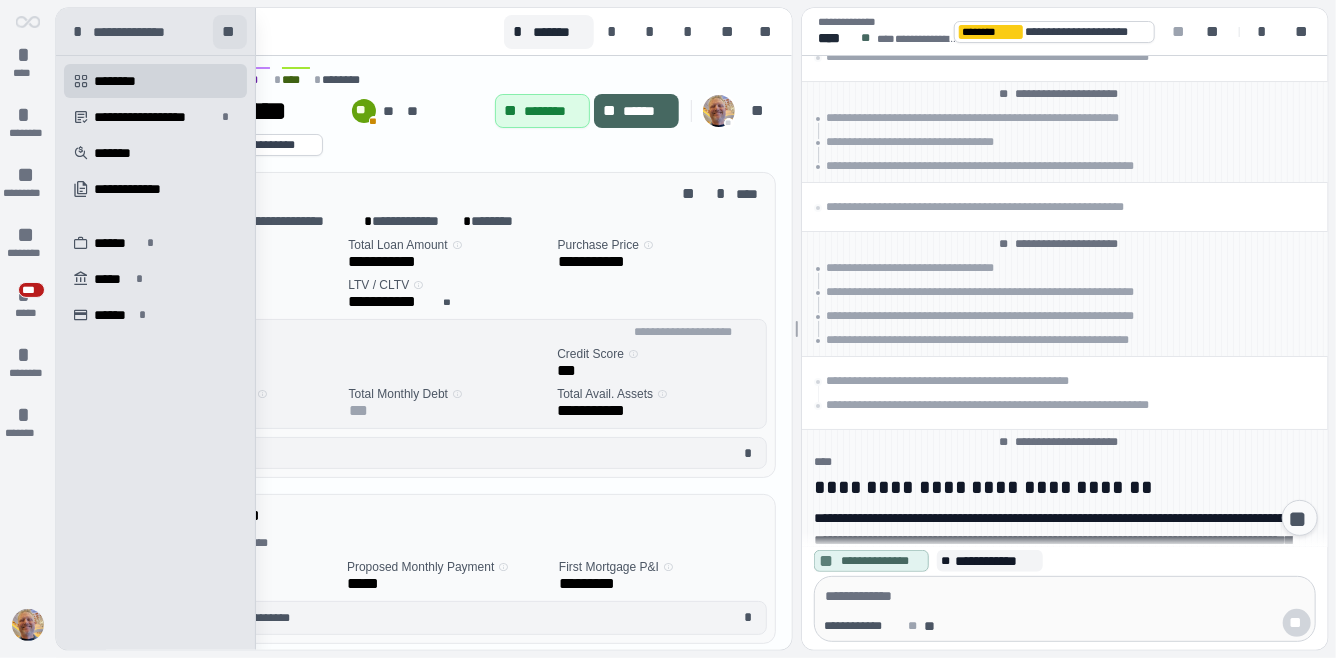 click on "**" at bounding box center [230, 32] 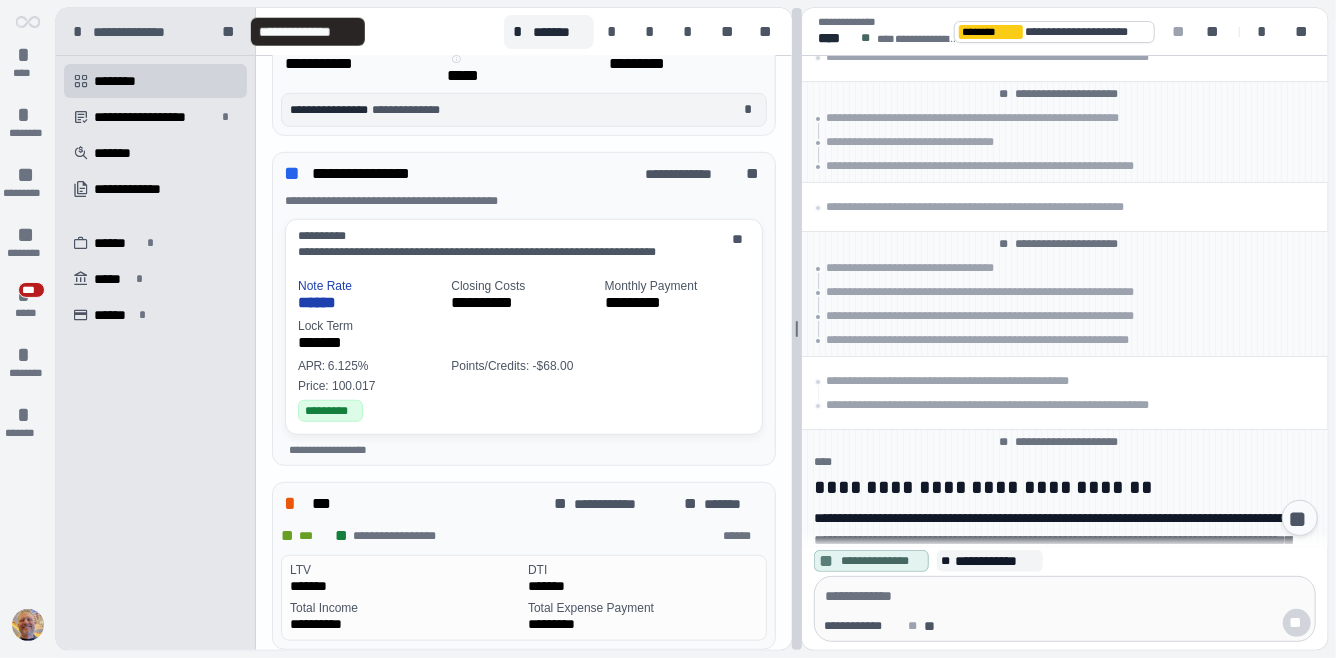 scroll, scrollTop: 560, scrollLeft: 0, axis: vertical 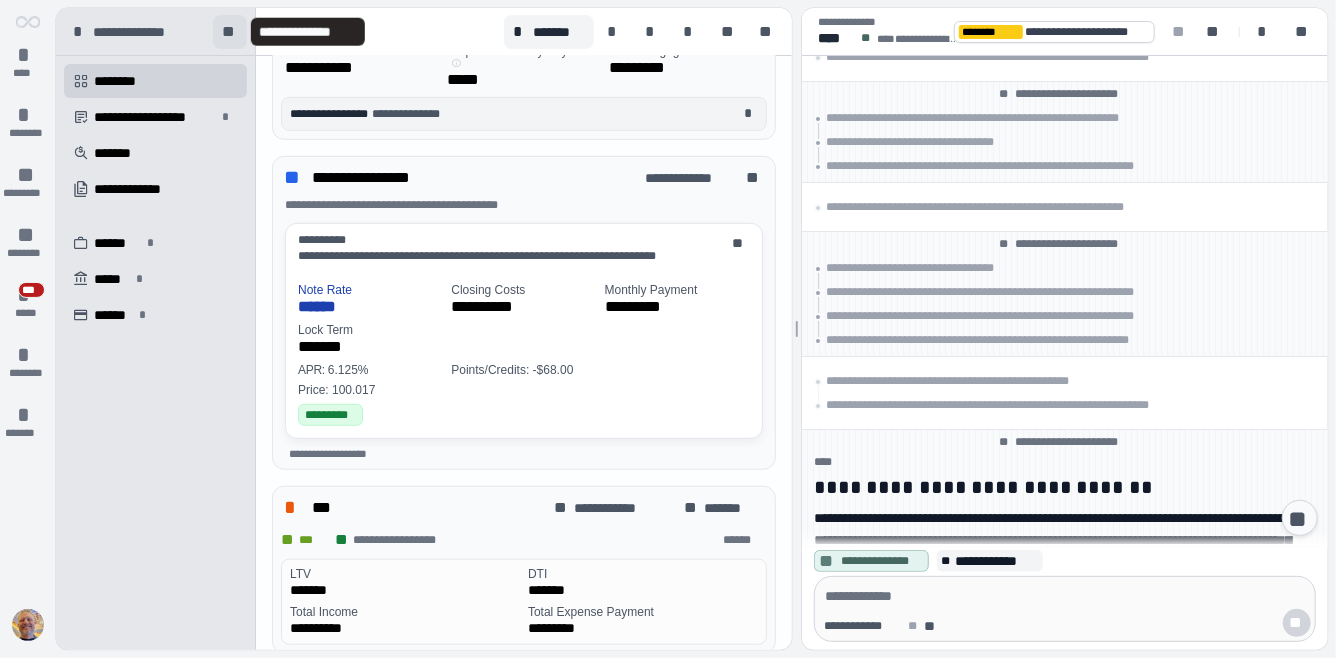 click on "**" at bounding box center (230, 32) 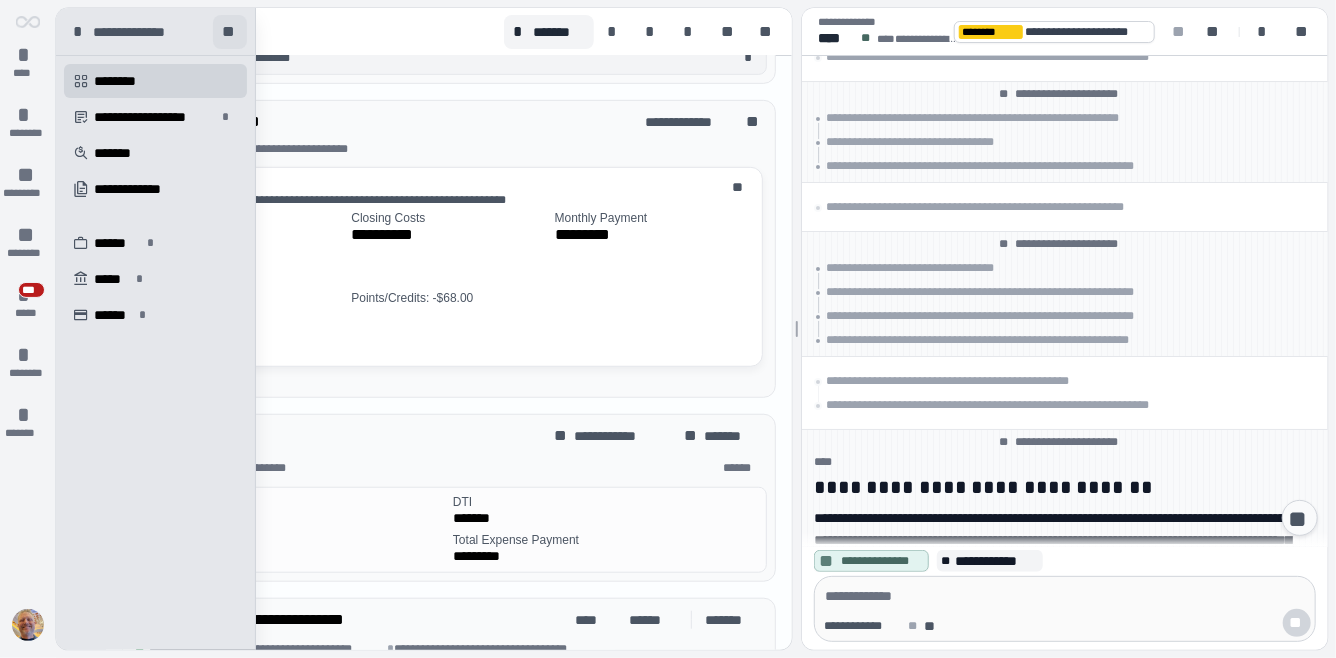 scroll, scrollTop: 515, scrollLeft: 0, axis: vertical 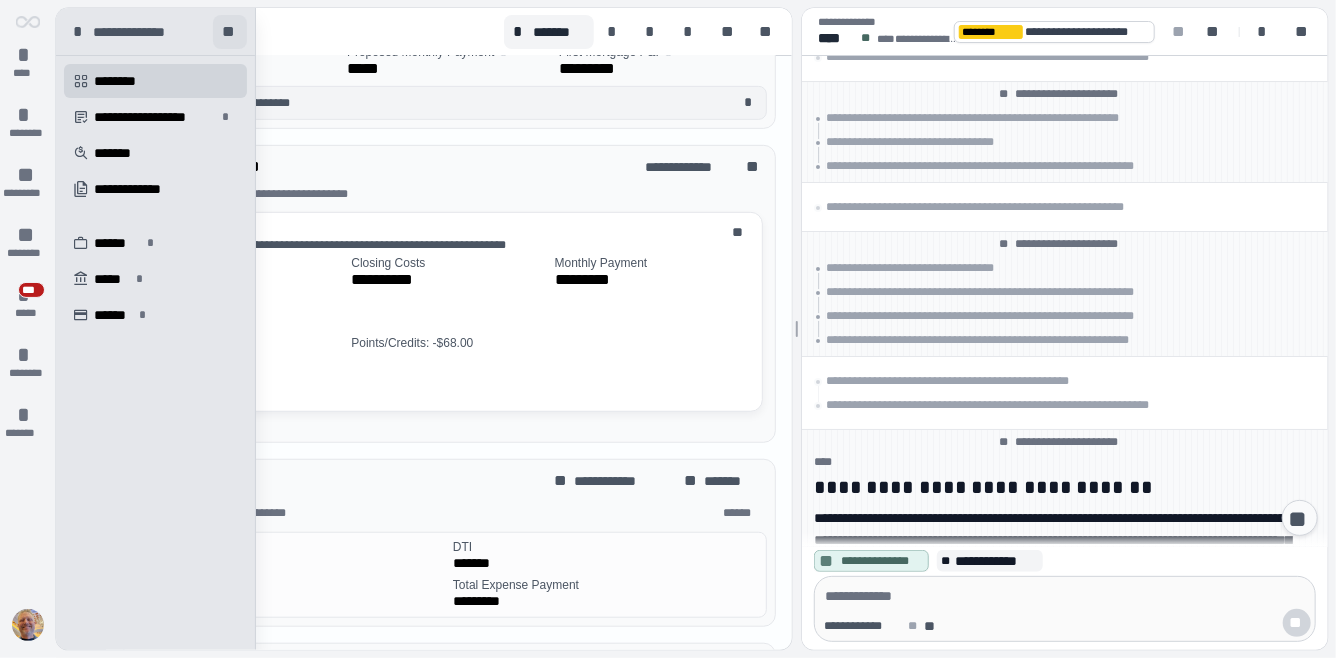 click on "**" at bounding box center [230, 32] 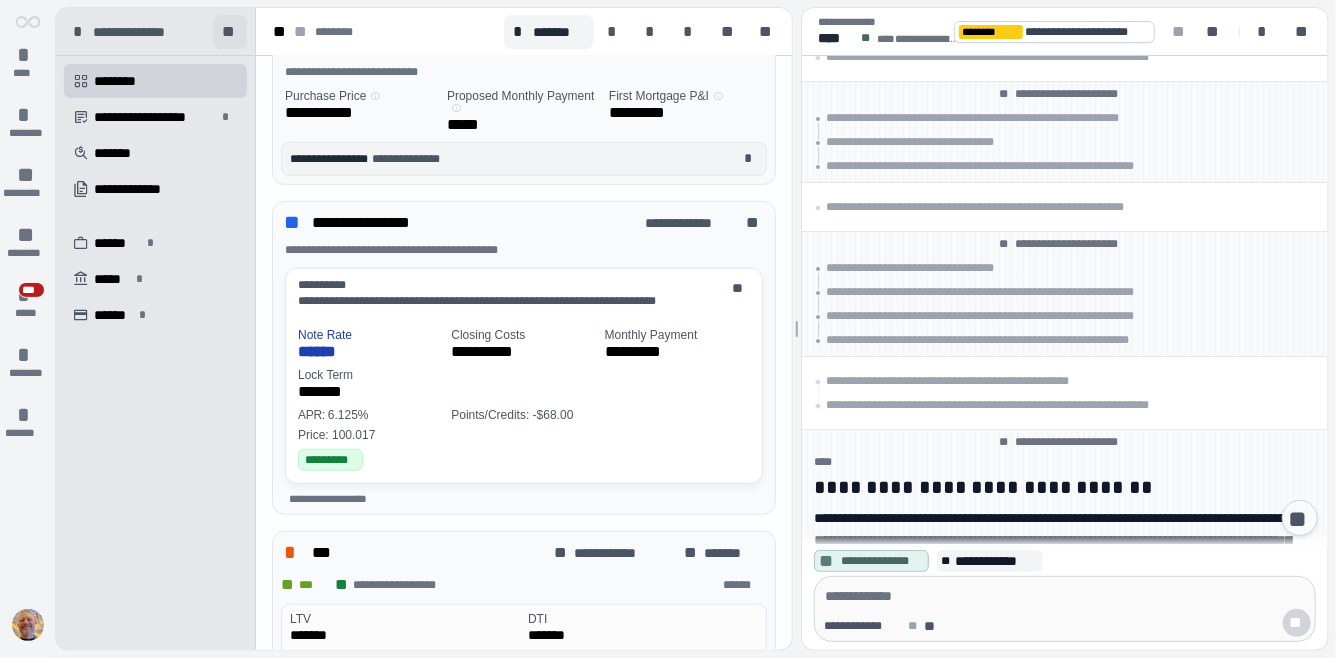 scroll, scrollTop: 560, scrollLeft: 0, axis: vertical 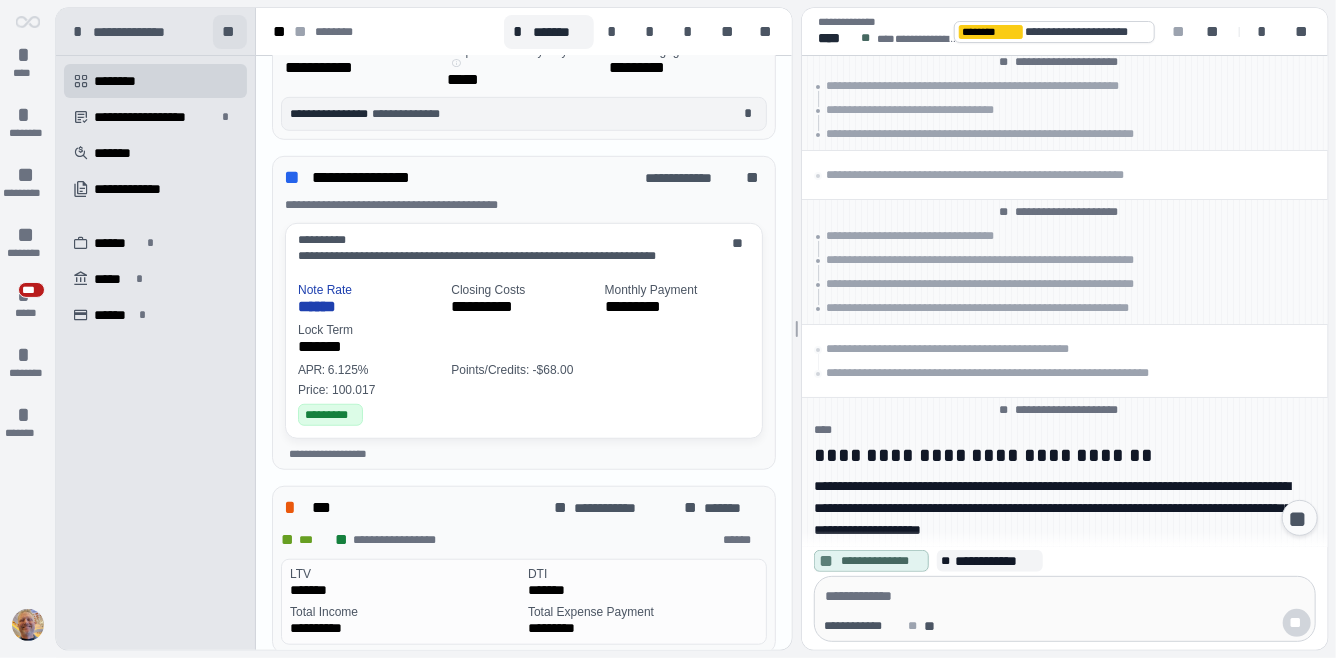 click on "**" at bounding box center [230, 32] 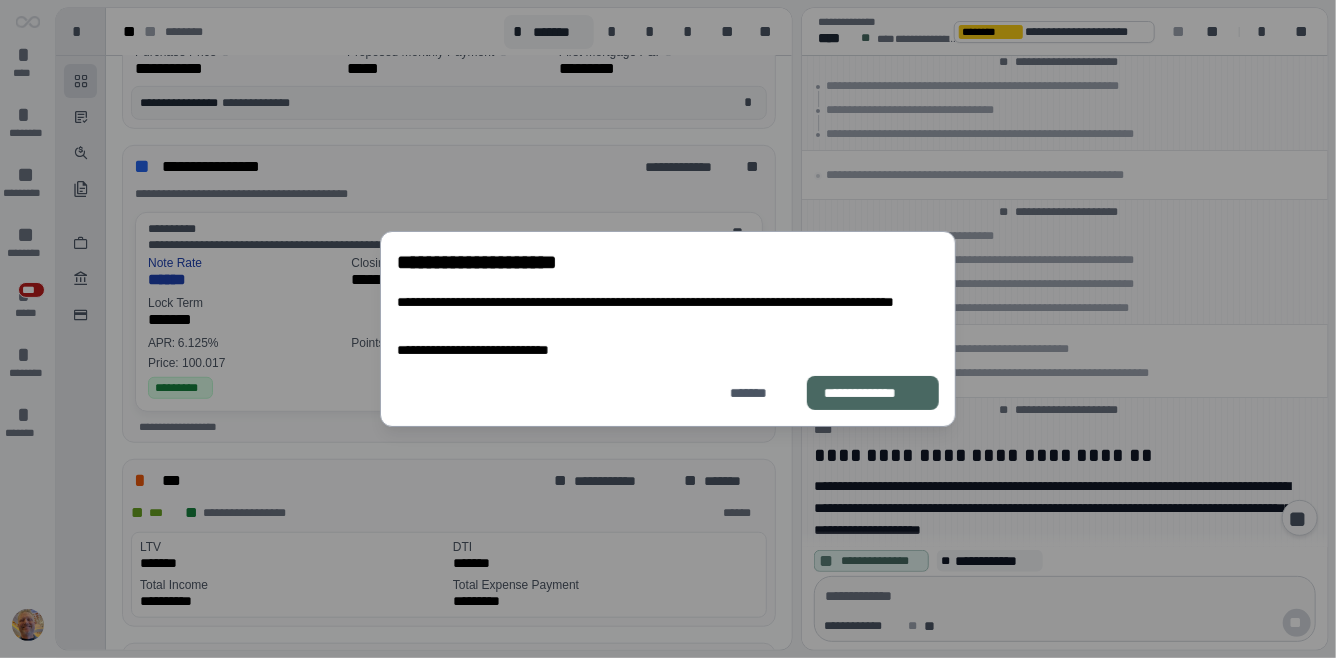 click on "**********" at bounding box center [873, 393] 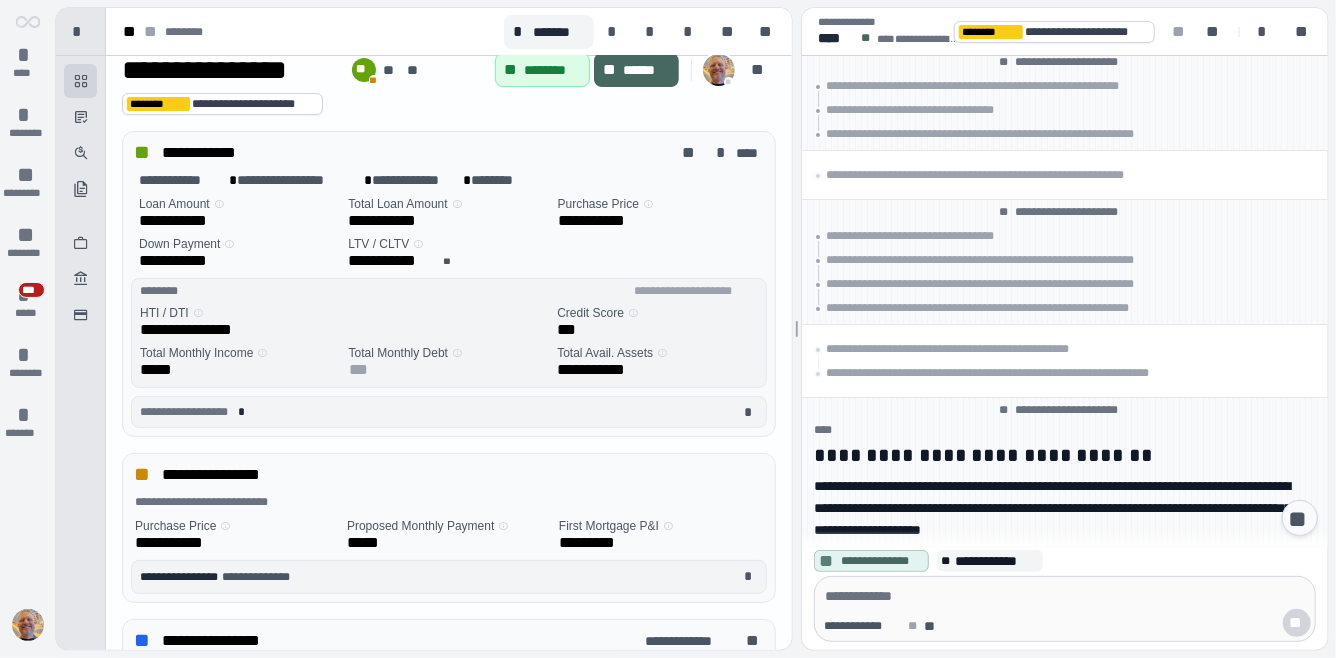 scroll, scrollTop: 43, scrollLeft: 0, axis: vertical 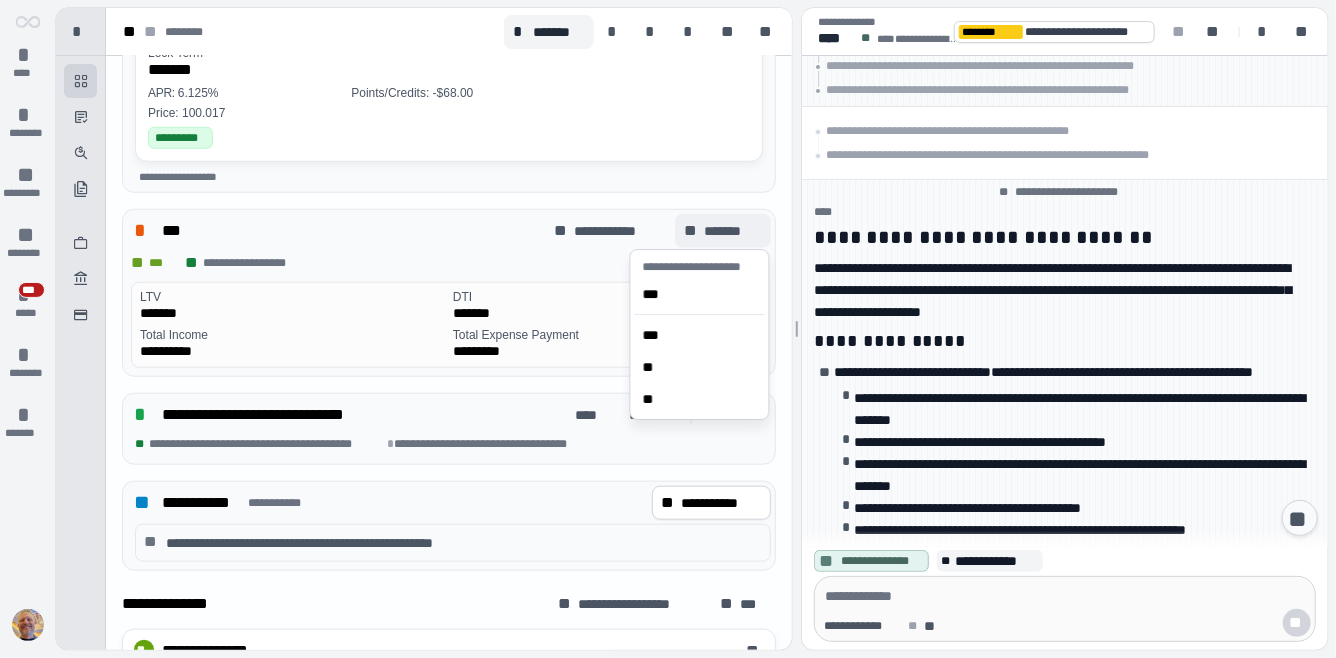 click on "*******" at bounding box center (733, 231) 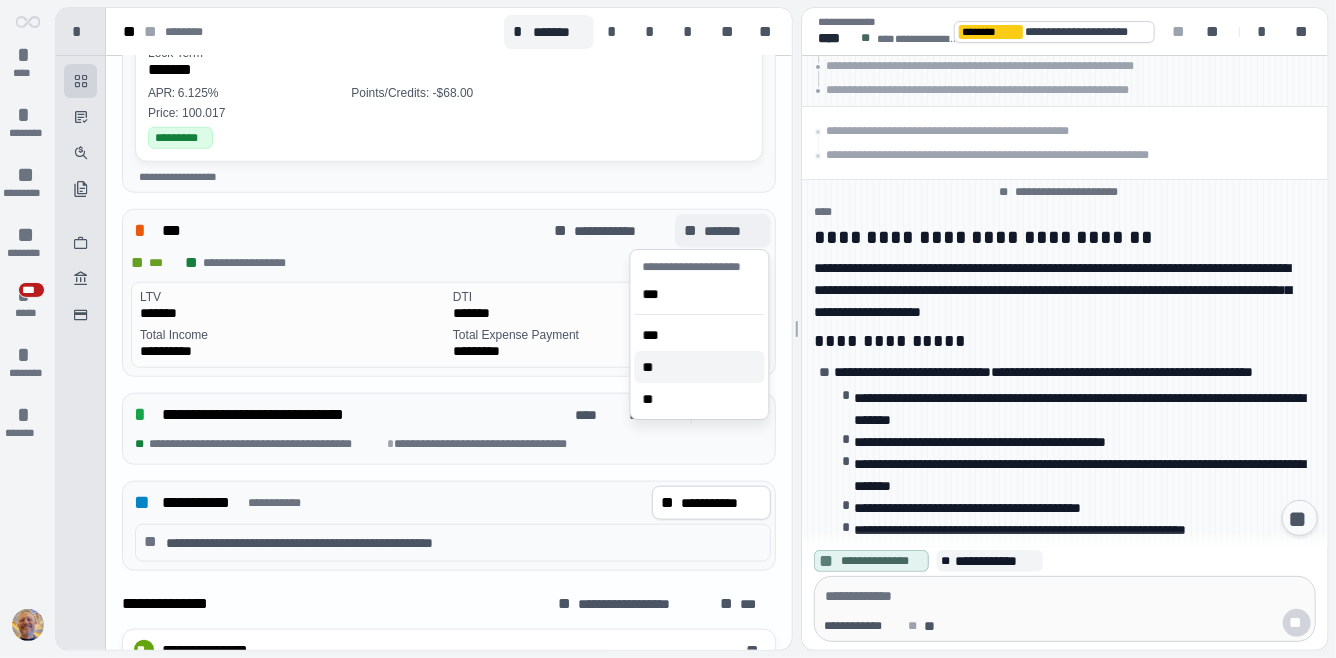 click on "**" at bounding box center (653, 367) 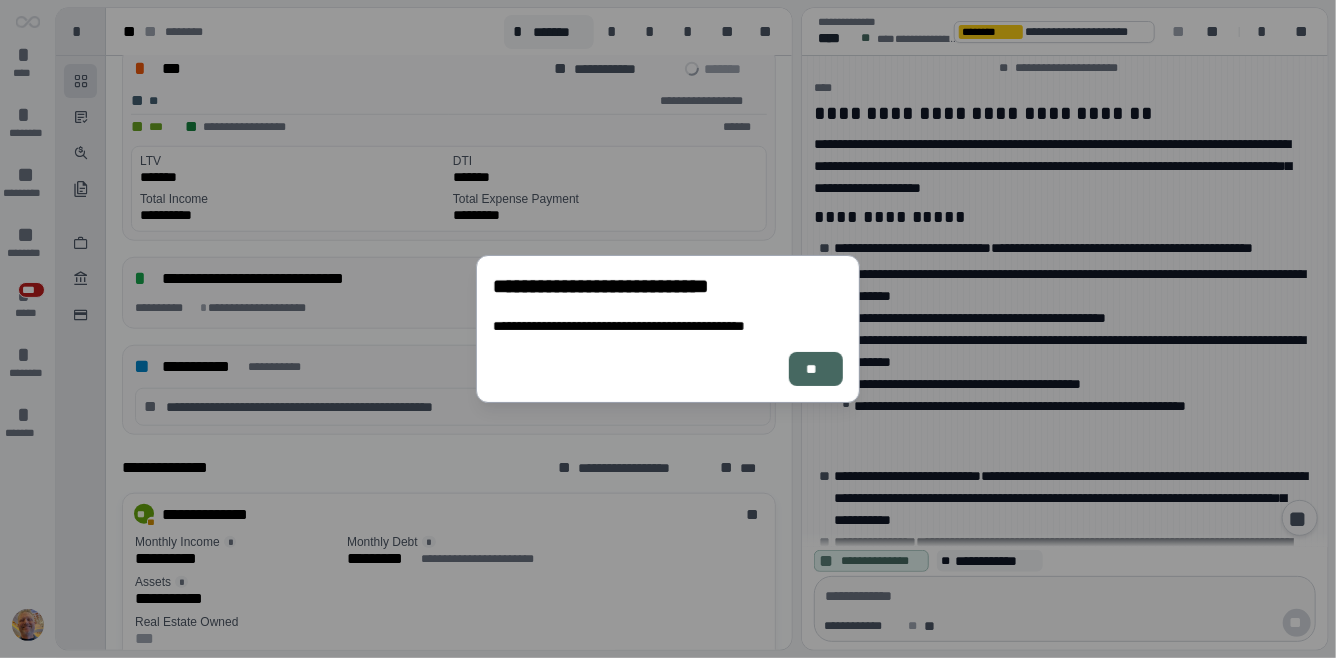 scroll, scrollTop: 3366, scrollLeft: 0, axis: vertical 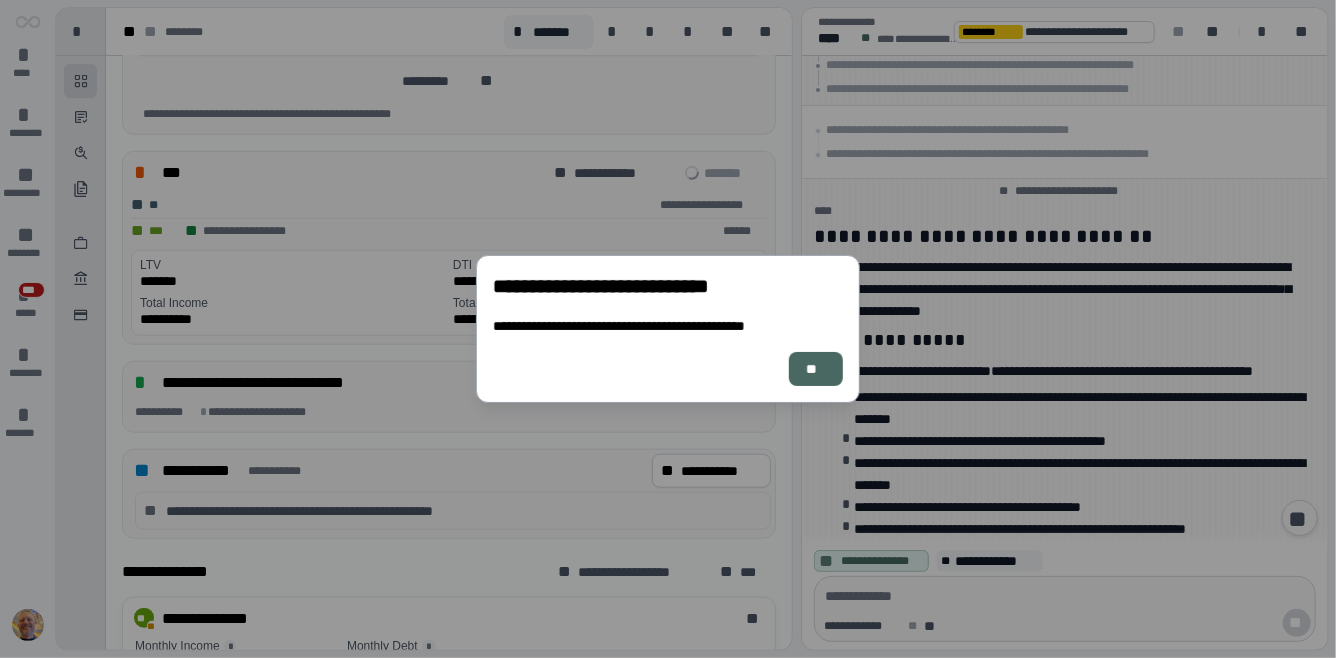 click on "**" at bounding box center [816, 369] 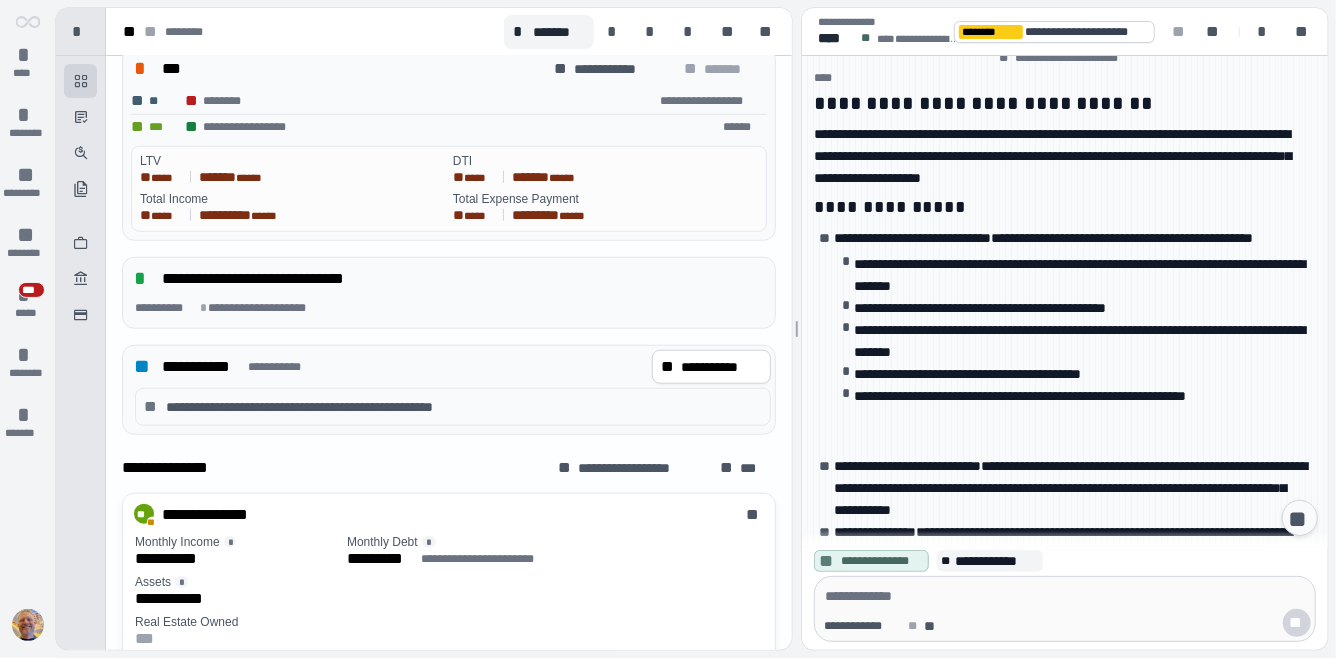 scroll, scrollTop: 3452, scrollLeft: 0, axis: vertical 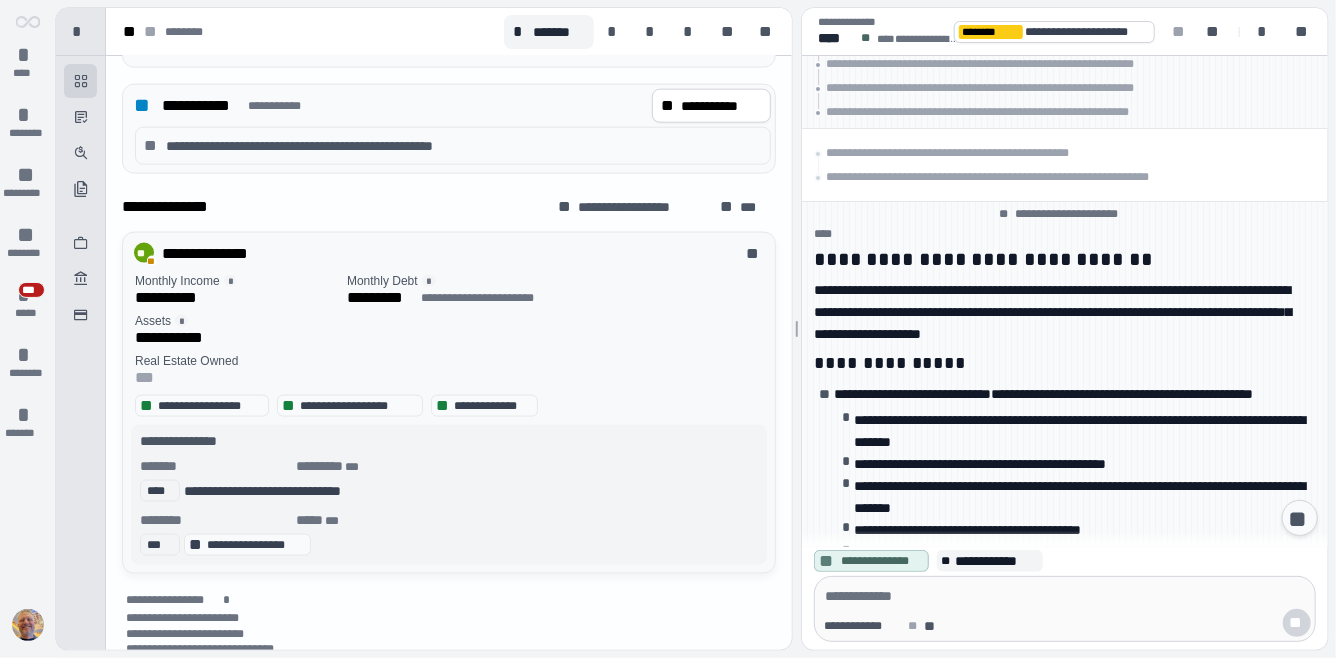 click on "**********" at bounding box center [555, 291] 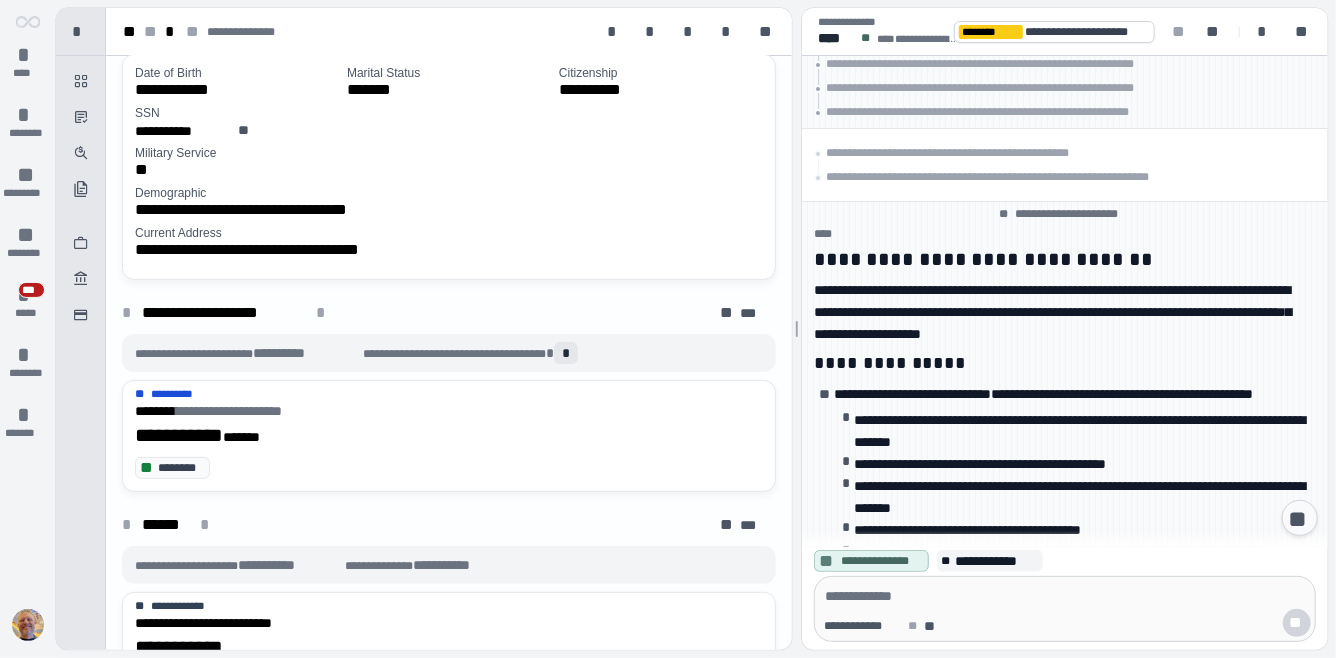 scroll, scrollTop: 0, scrollLeft: 0, axis: both 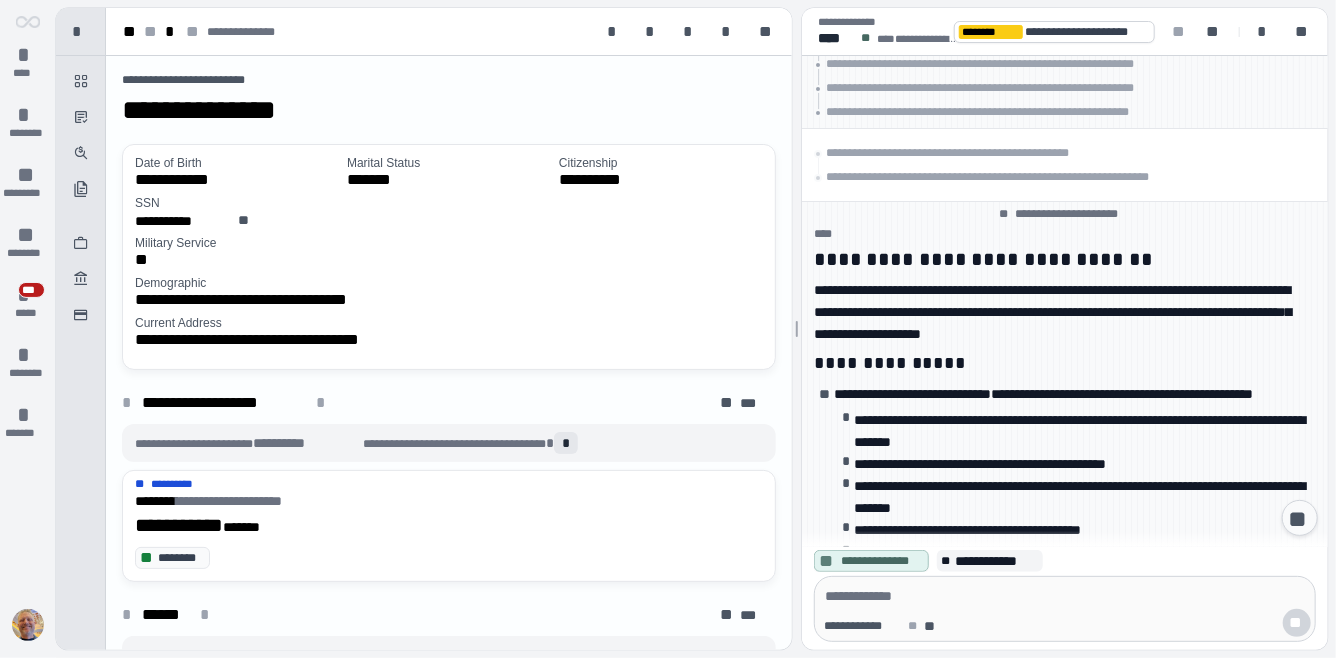 click at bounding box center [1065, 596] 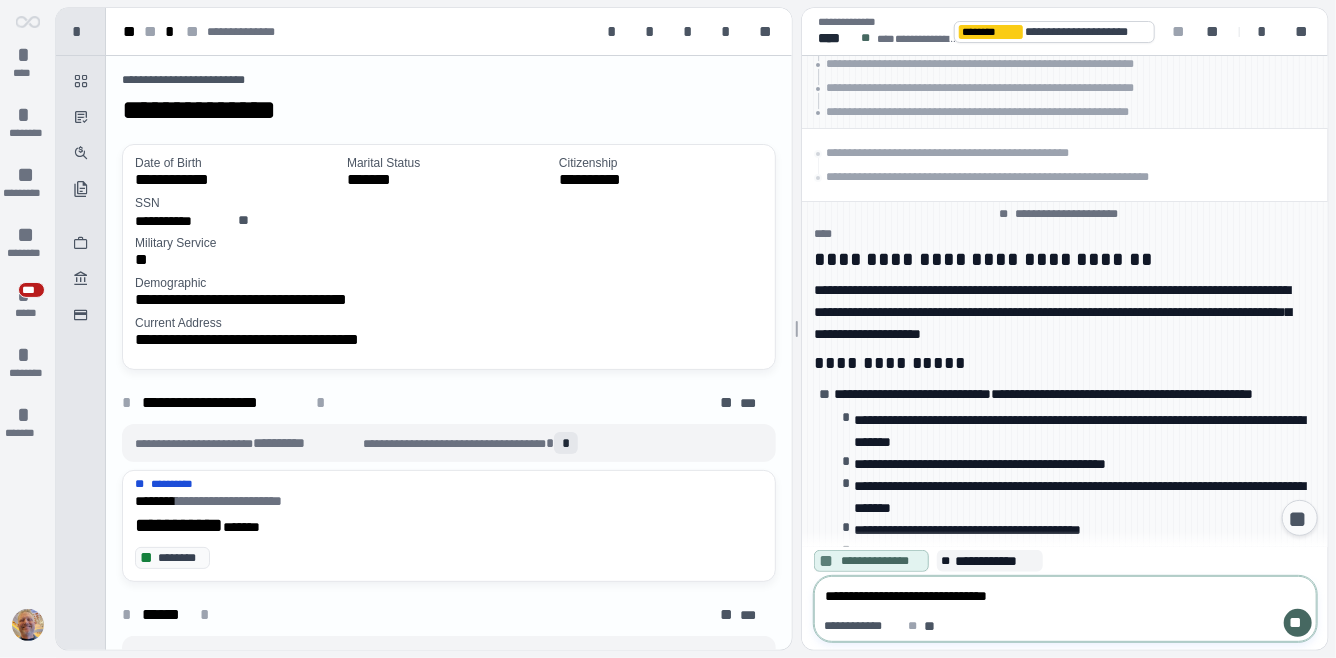 type on "**********" 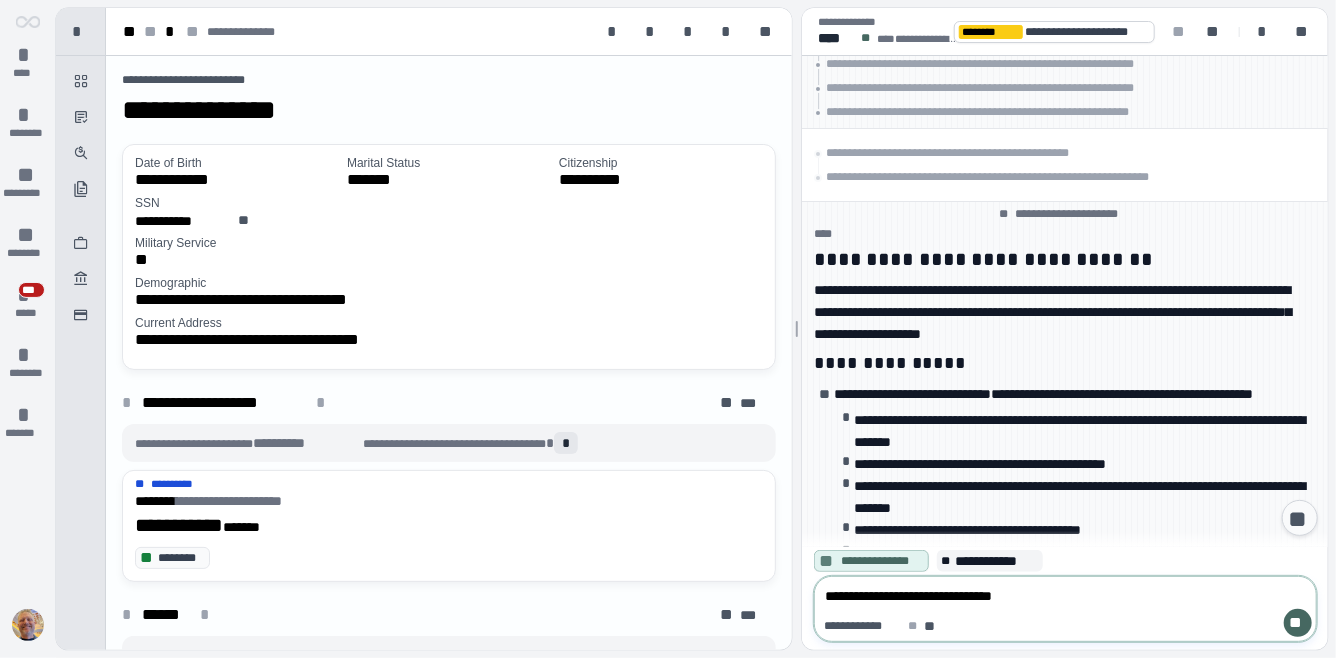 type 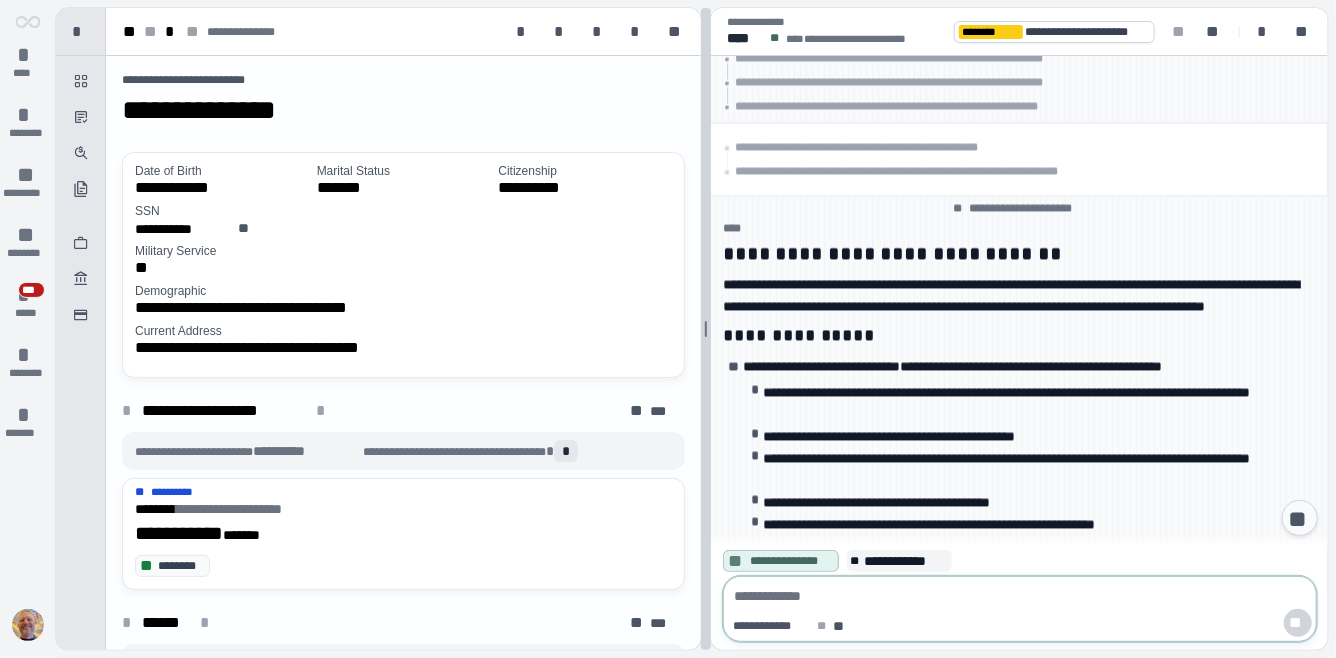 scroll, scrollTop: 5467, scrollLeft: 0, axis: vertical 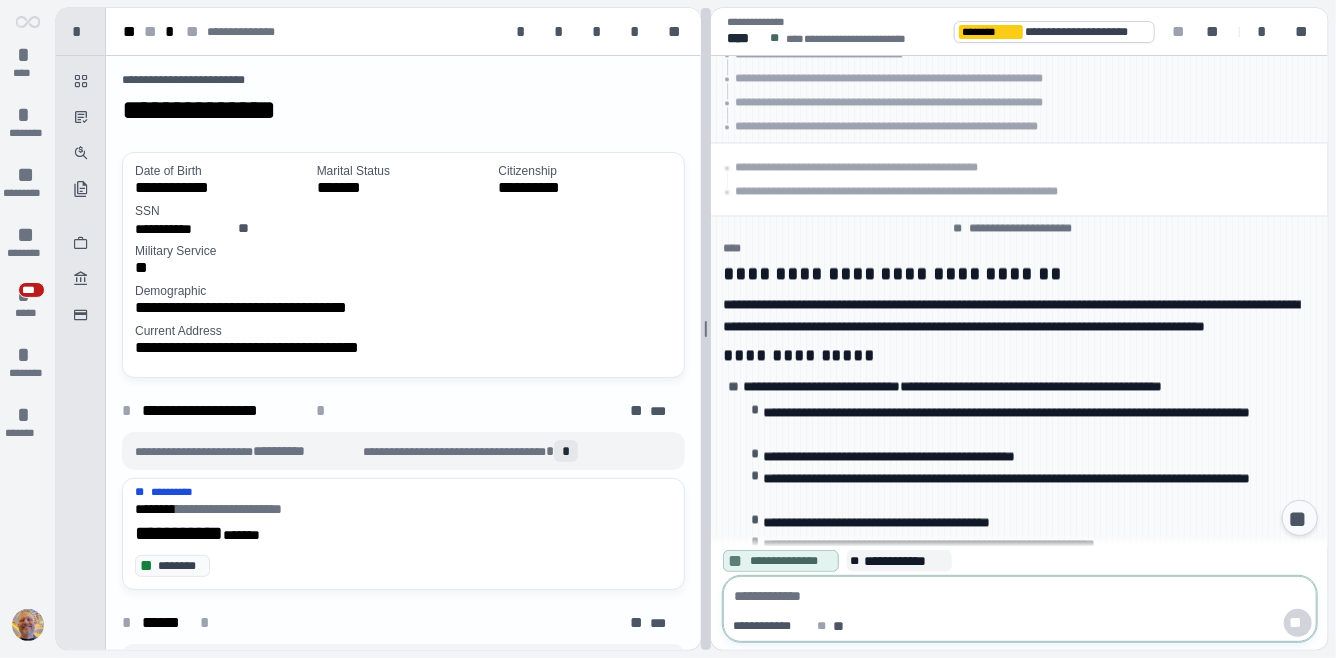 click at bounding box center [706, 329] 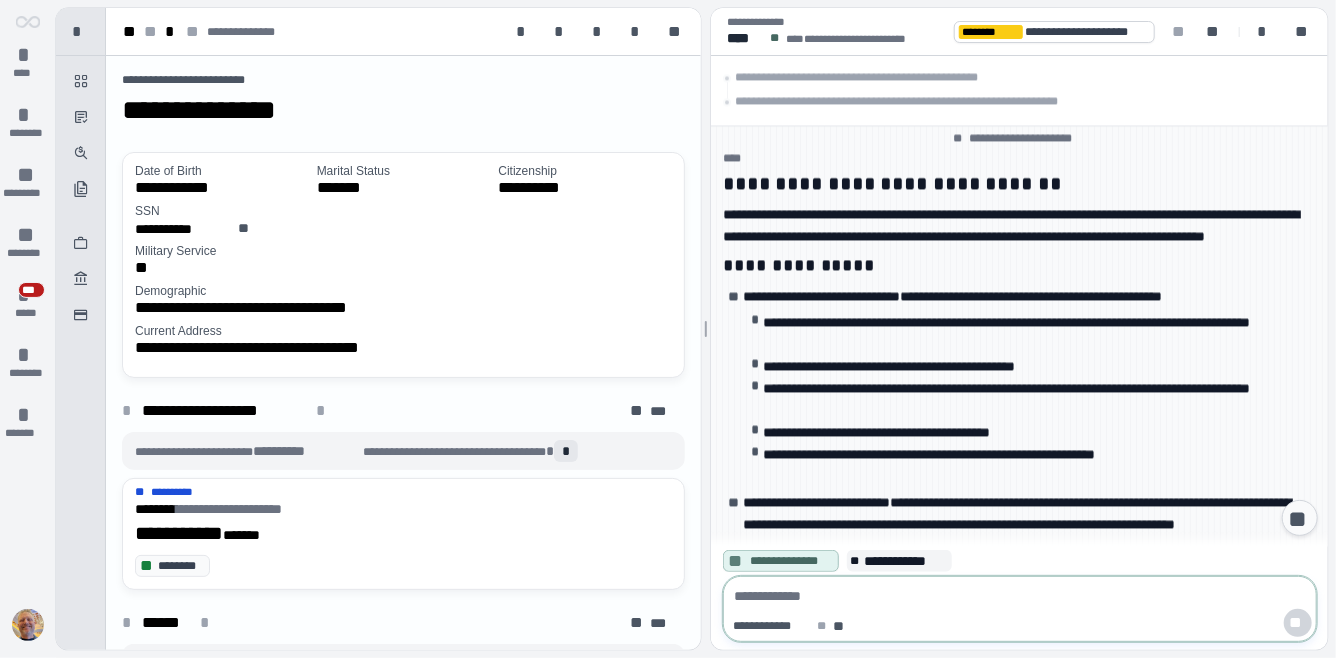 scroll, scrollTop: 5351, scrollLeft: 0, axis: vertical 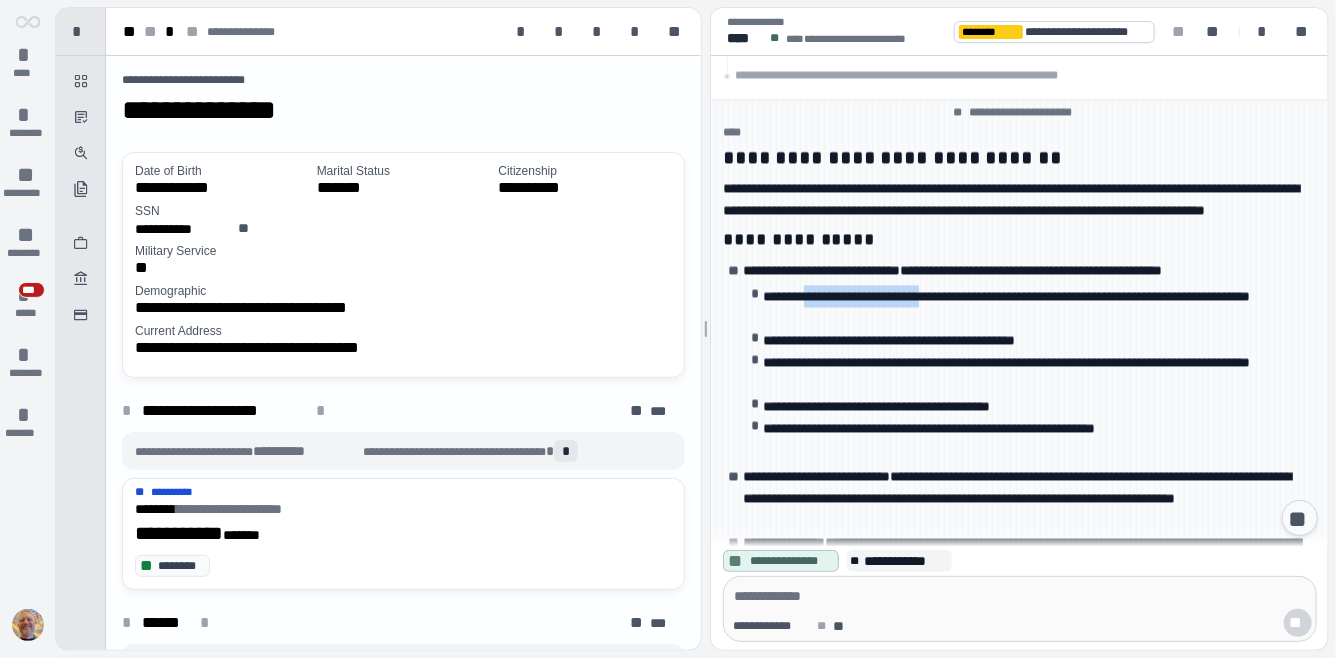drag, startPoint x: 818, startPoint y: 208, endPoint x: 982, endPoint y: 214, distance: 164.10973 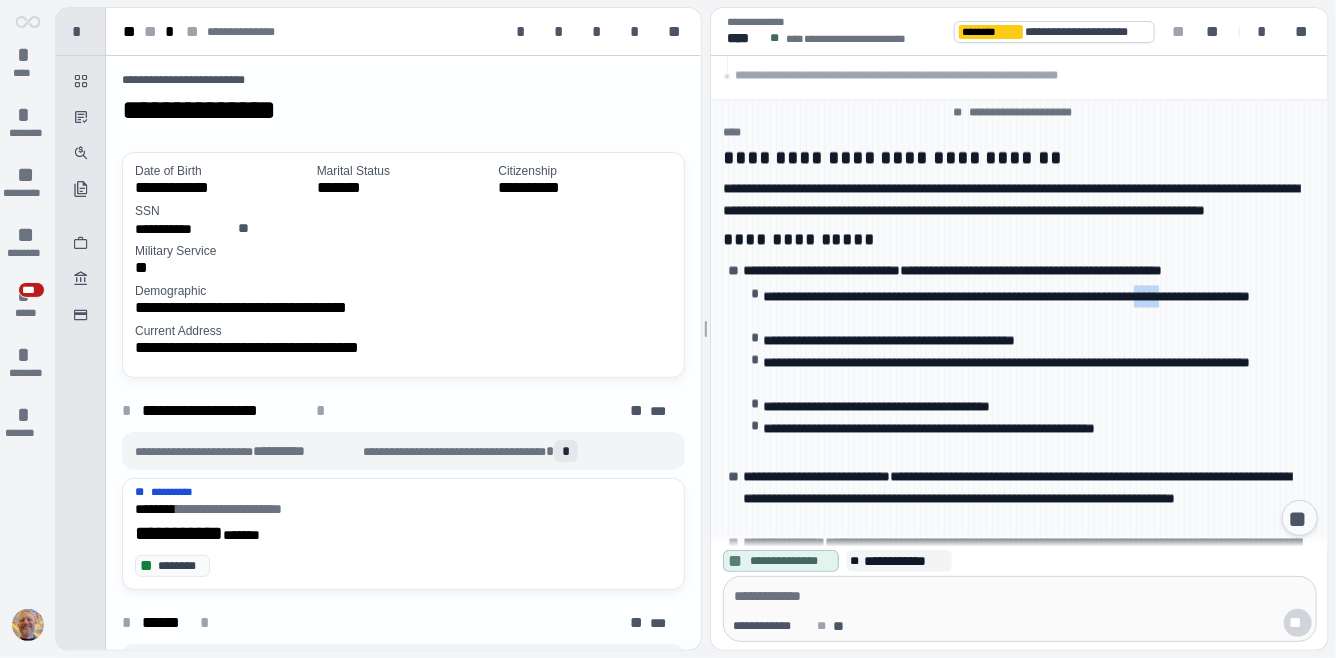 drag, startPoint x: 772, startPoint y: 228, endPoint x: 805, endPoint y: 227, distance: 33.01515 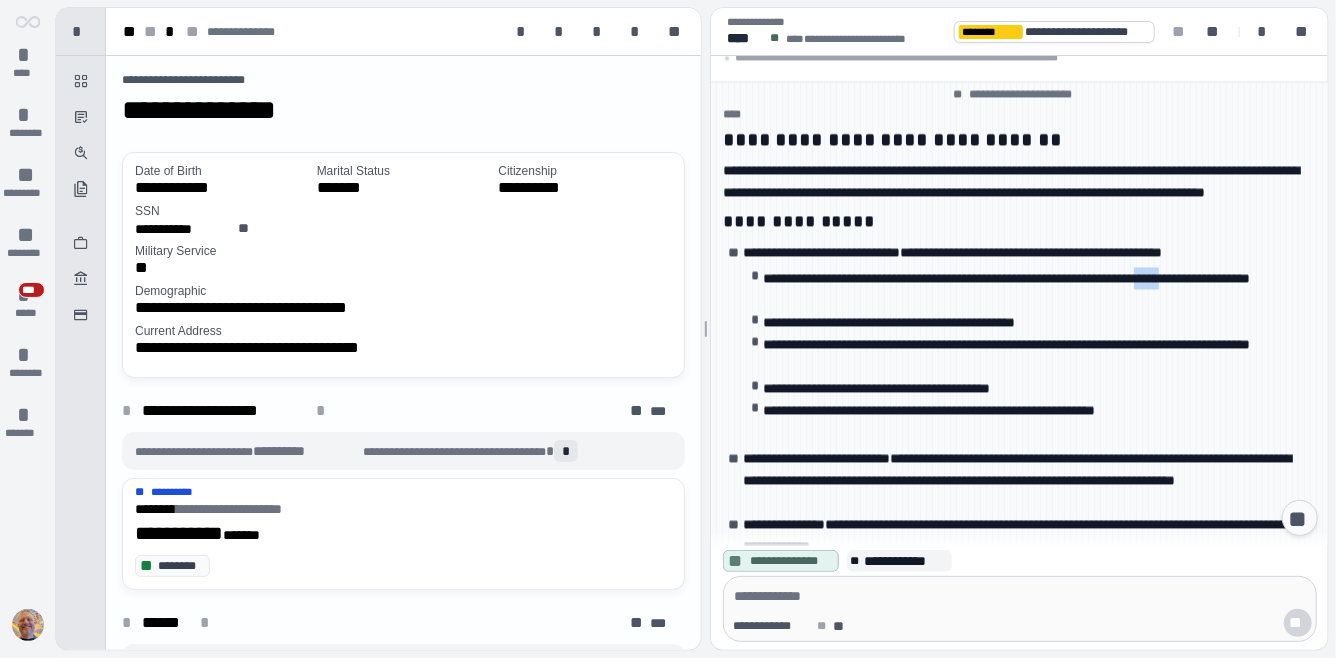 scroll, scrollTop: 5318, scrollLeft: 0, axis: vertical 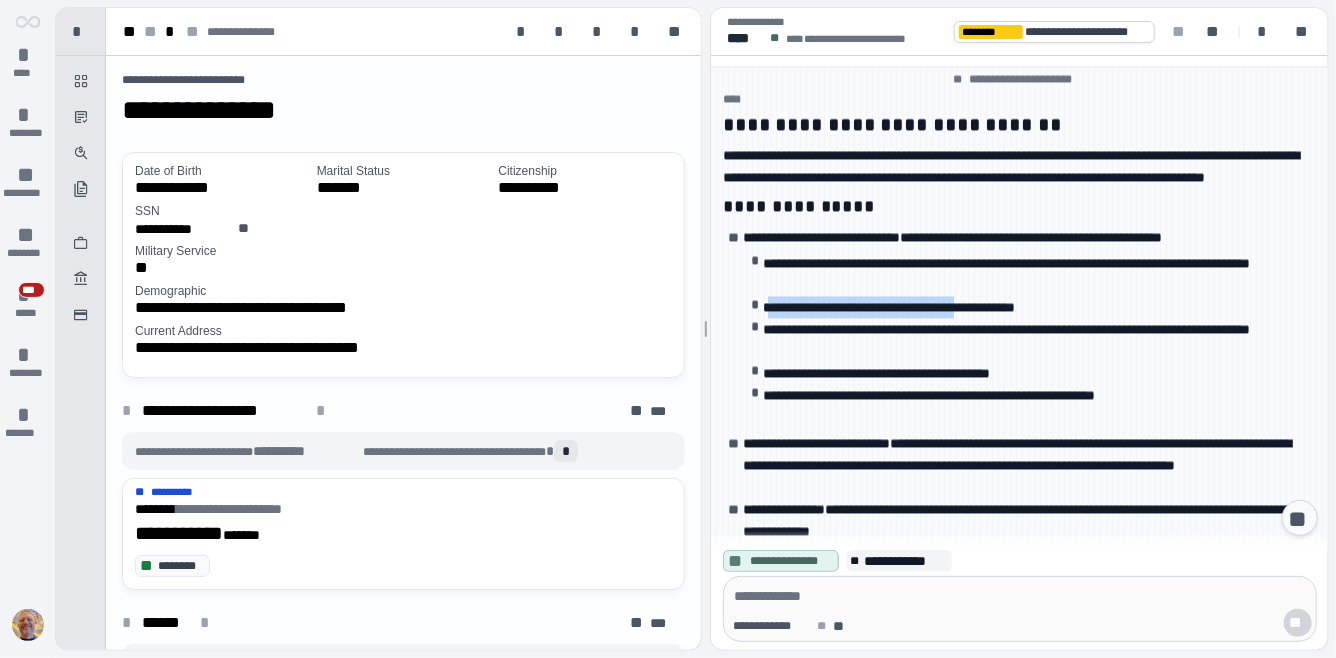 drag, startPoint x: 773, startPoint y: 222, endPoint x: 1015, endPoint y: 219, distance: 242.0186 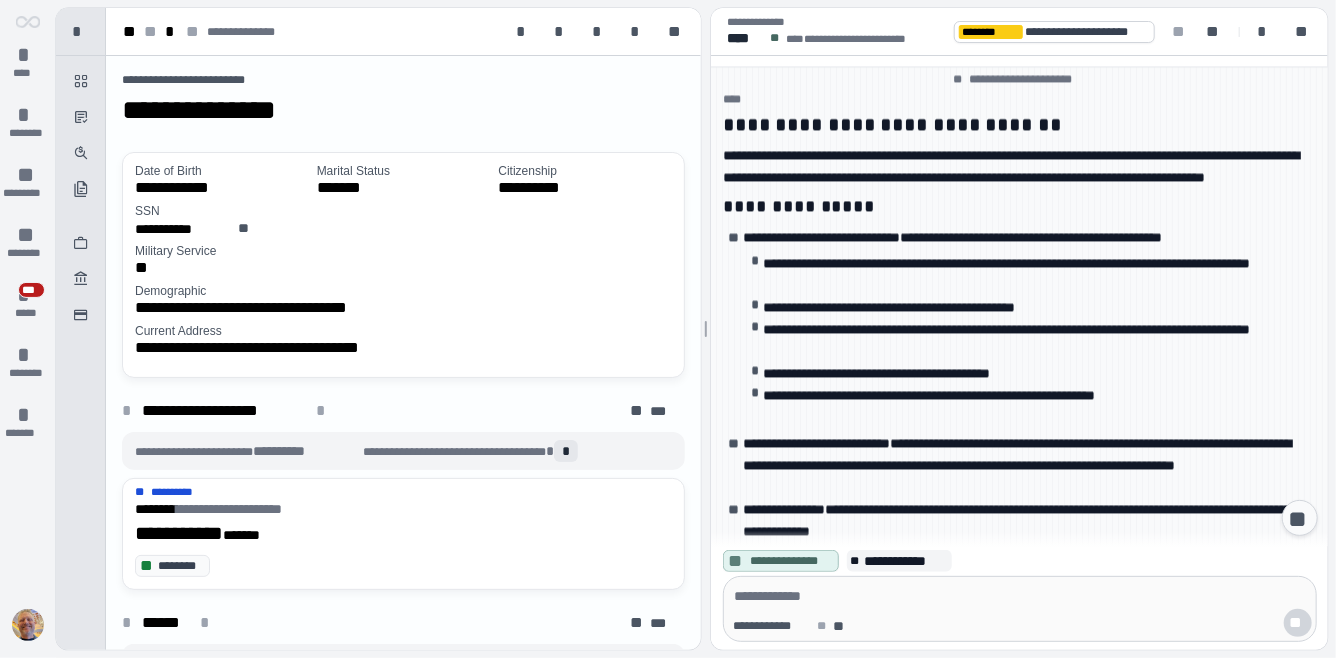 click on "**********" at bounding box center [1006, 330] 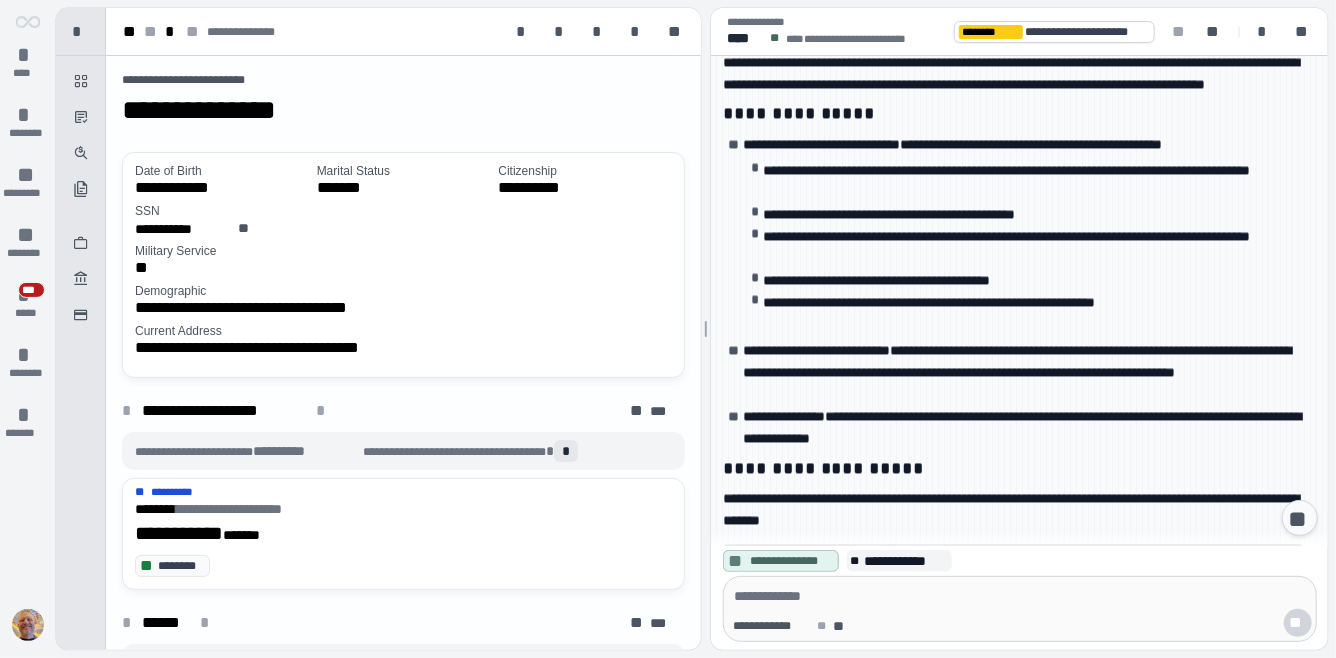 scroll, scrollTop: 5217, scrollLeft: 0, axis: vertical 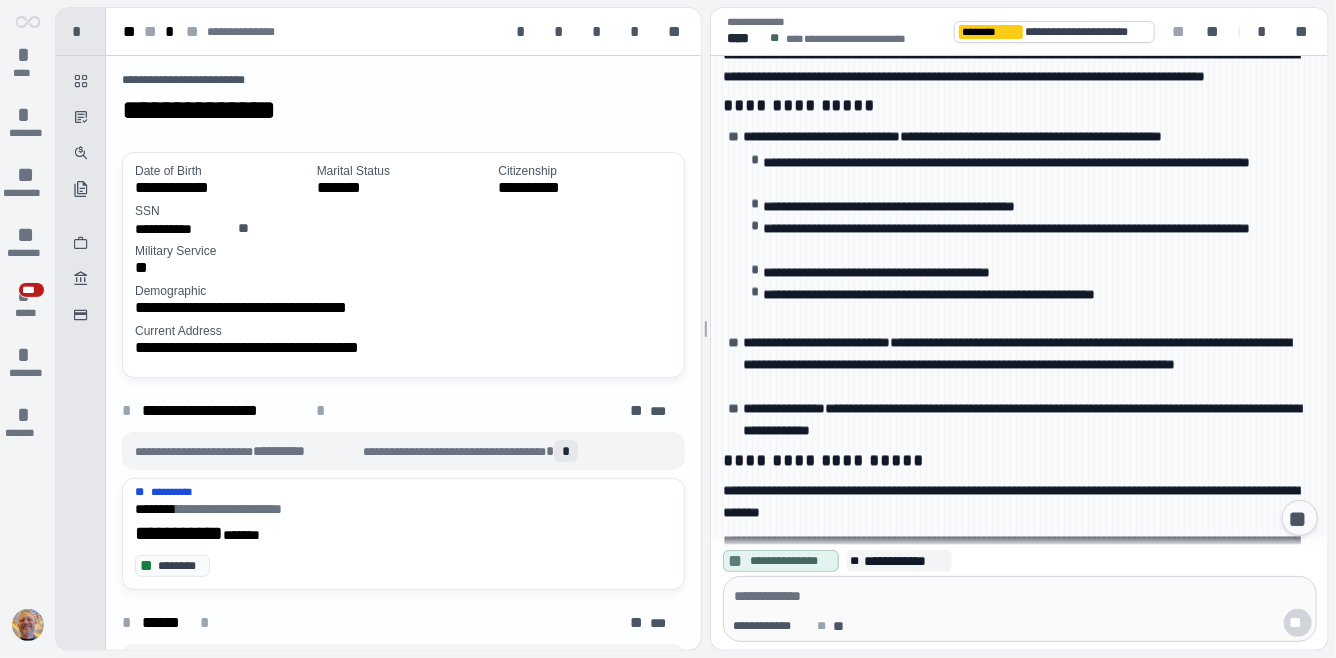 drag, startPoint x: 781, startPoint y: 148, endPoint x: 885, endPoint y: 168, distance: 105.90562 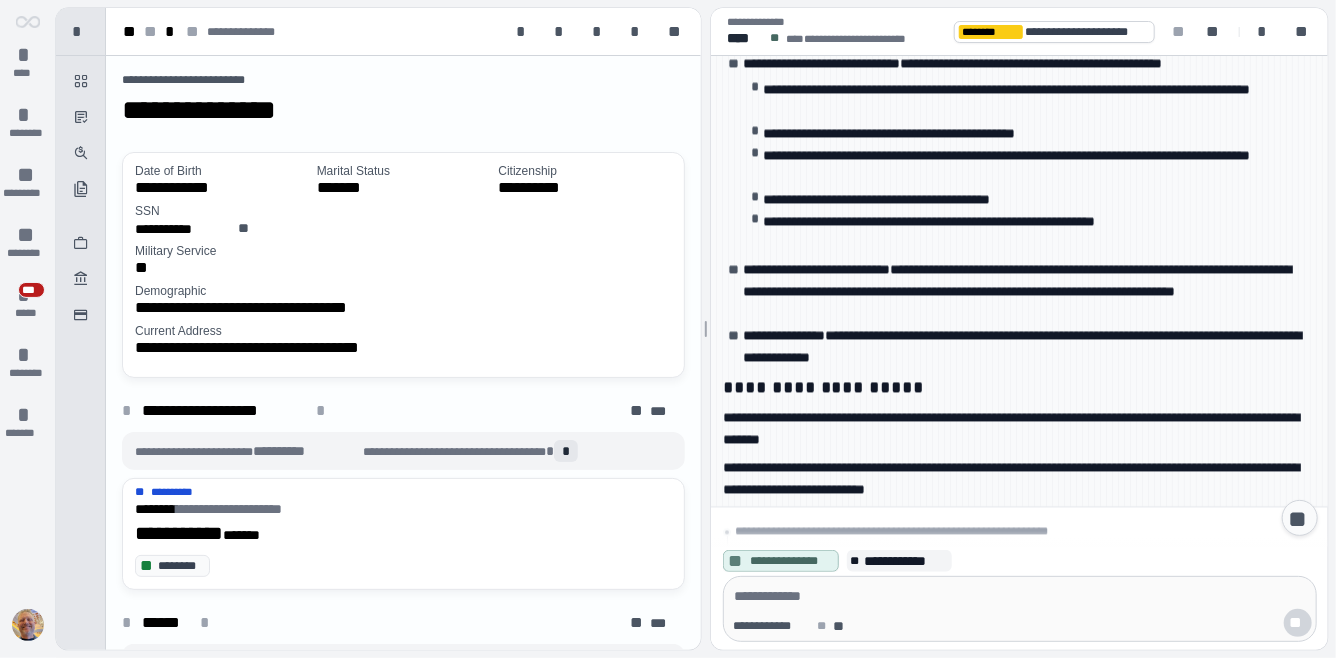 scroll, scrollTop: 5141, scrollLeft: 0, axis: vertical 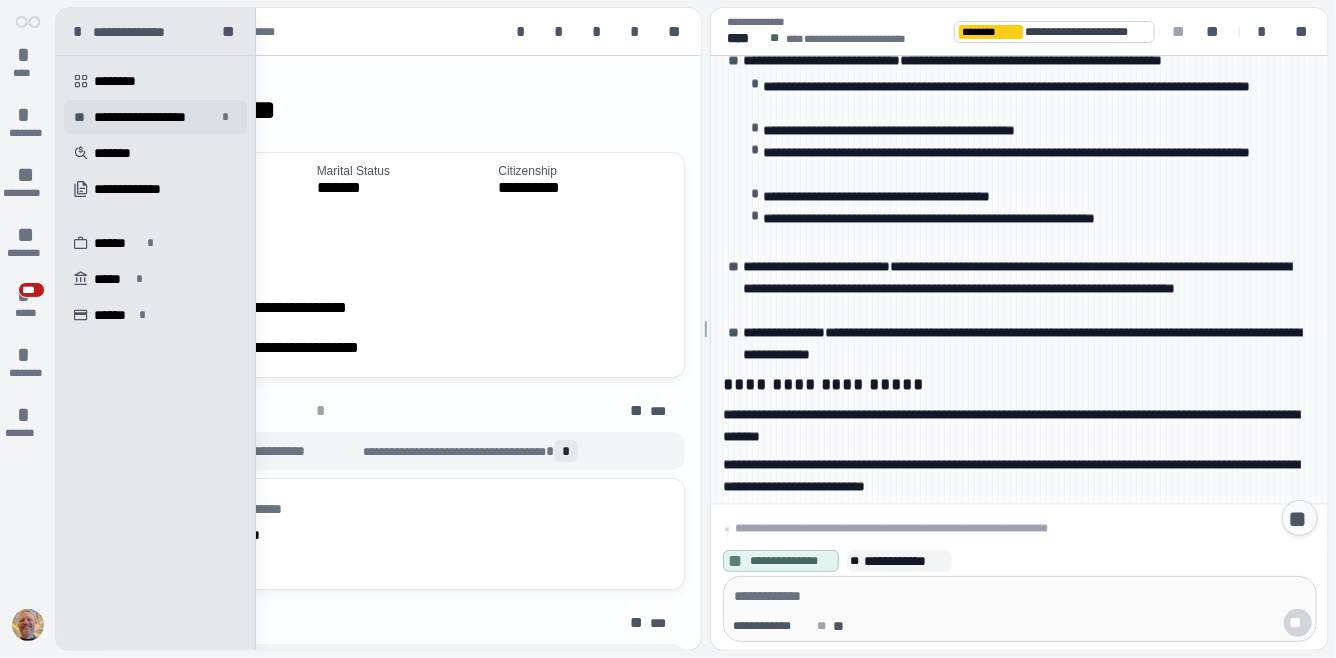 click on "**********" at bounding box center (155, 117) 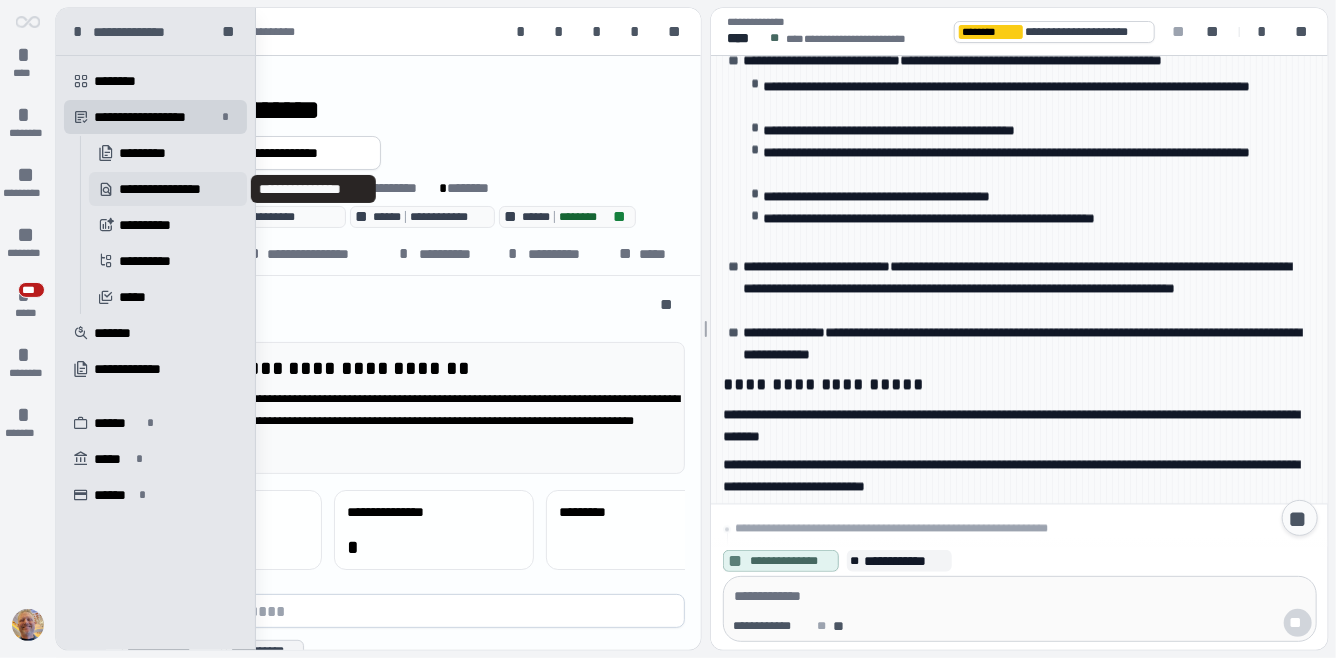 click on "**********" at bounding box center (173, 189) 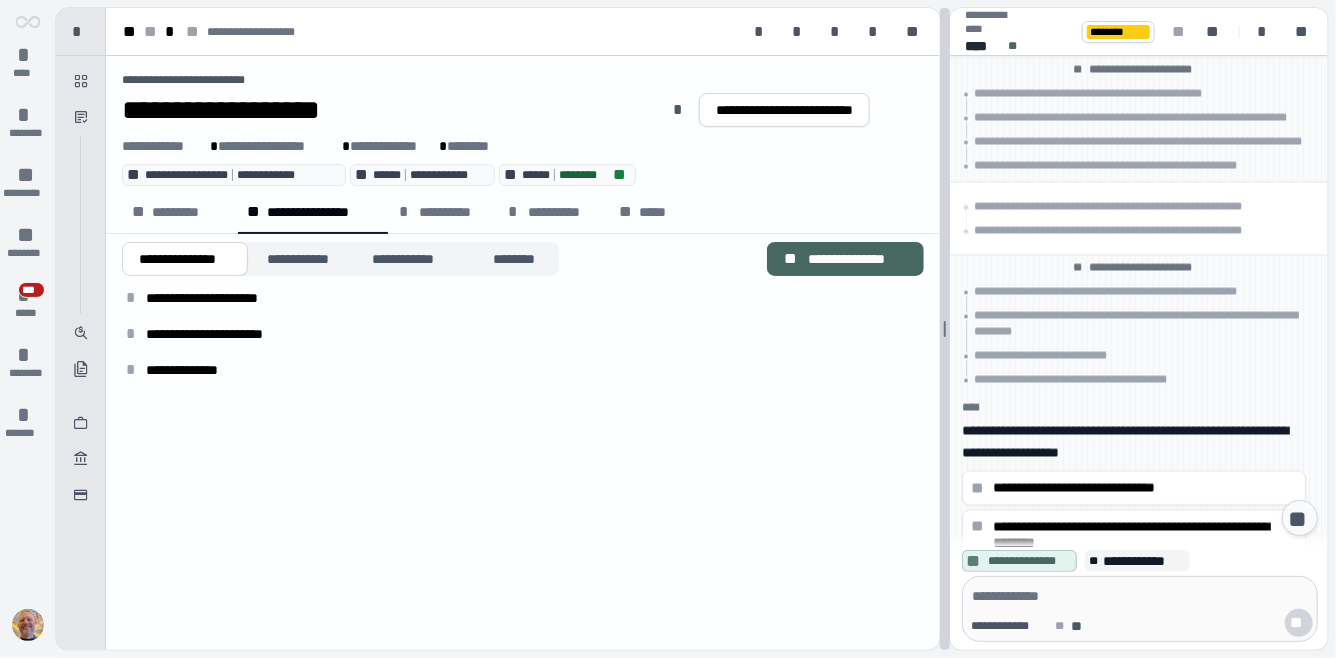 scroll, scrollTop: 5837, scrollLeft: 0, axis: vertical 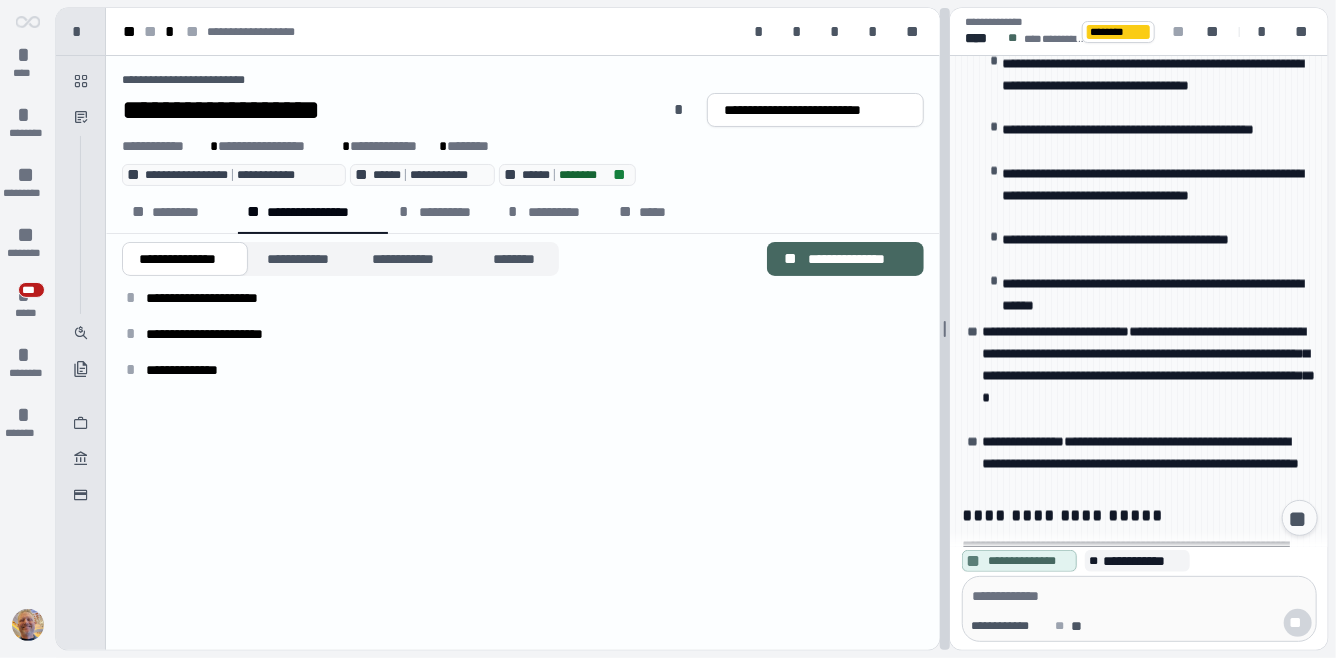 click on "**********" at bounding box center [692, 329] 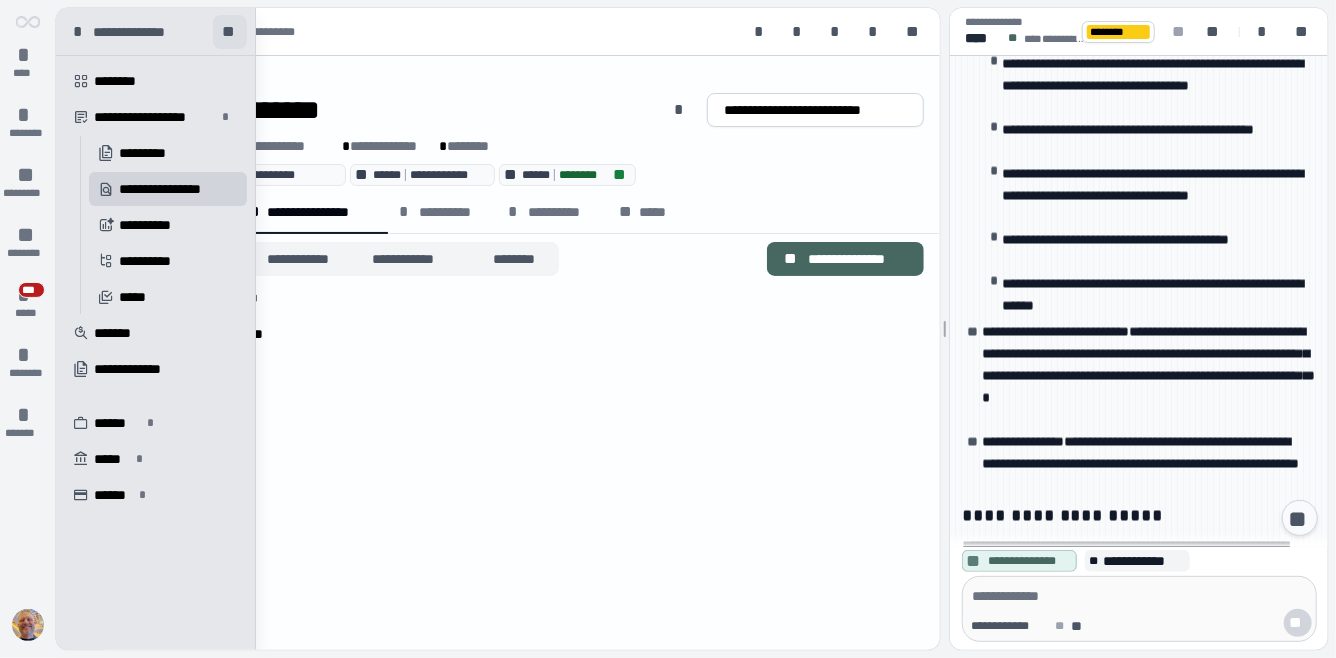 click on "**" at bounding box center [230, 32] 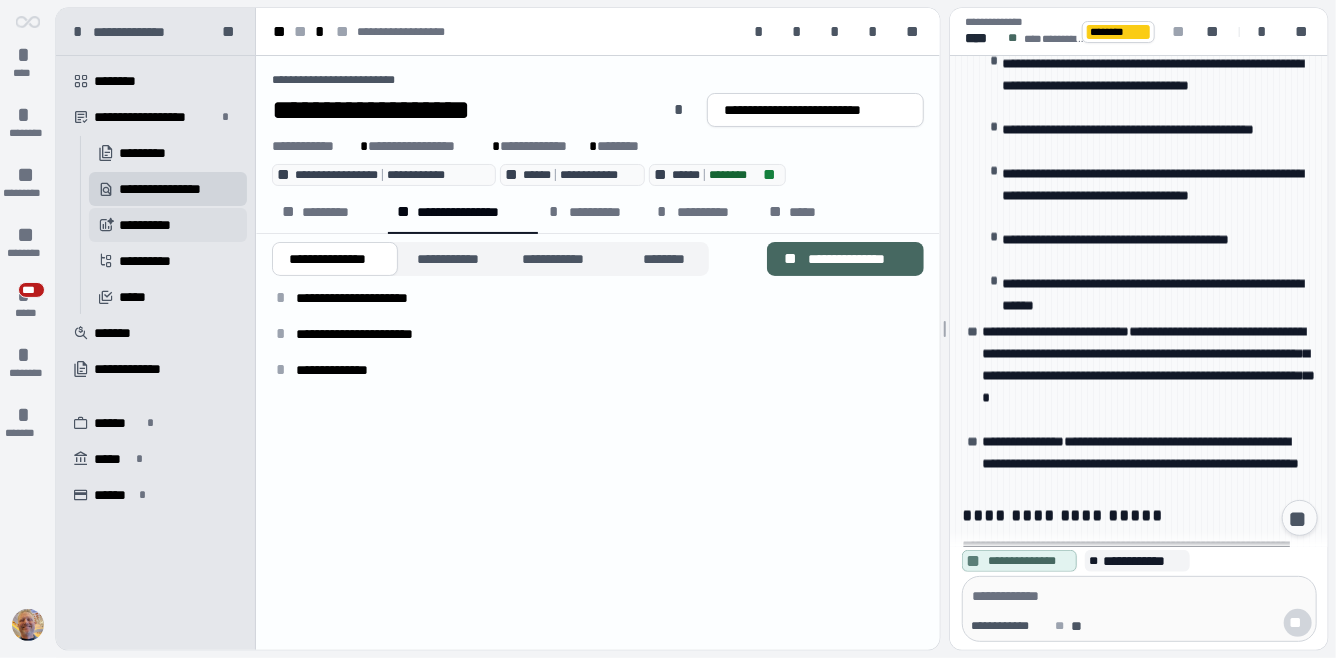 click on "**********" at bounding box center (152, 225) 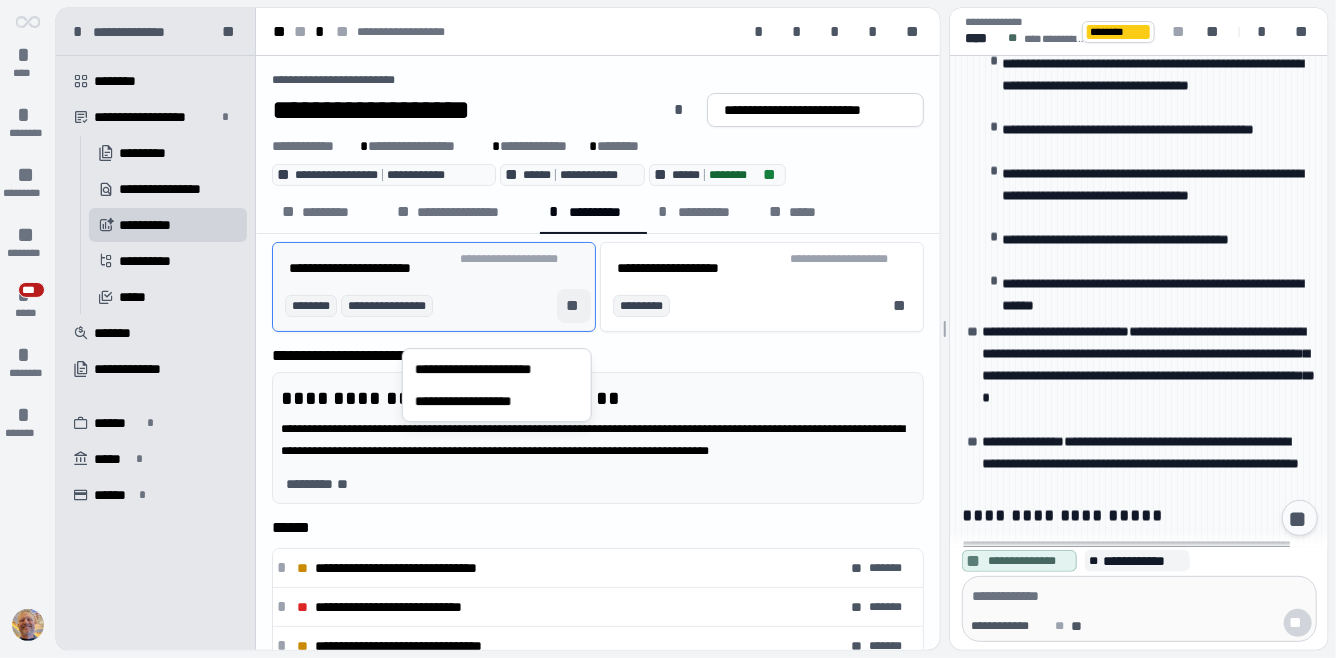 click on "**" at bounding box center [574, 306] 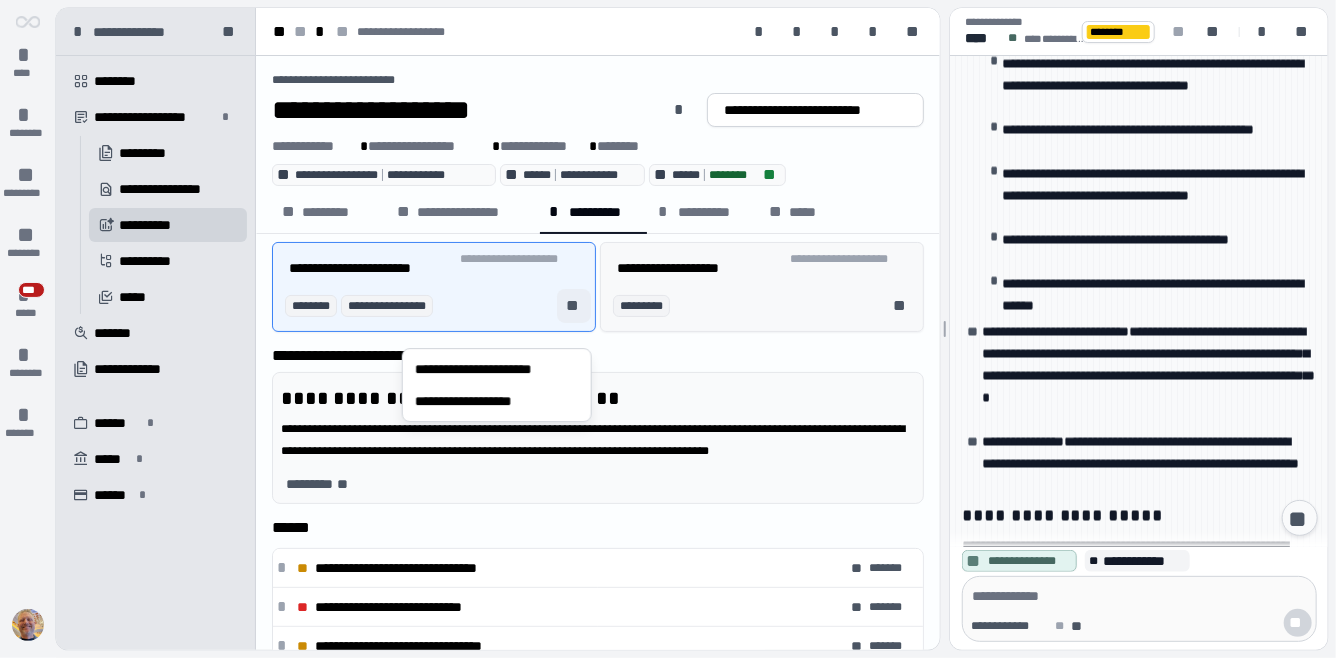 click on "********* **" at bounding box center [766, 306] 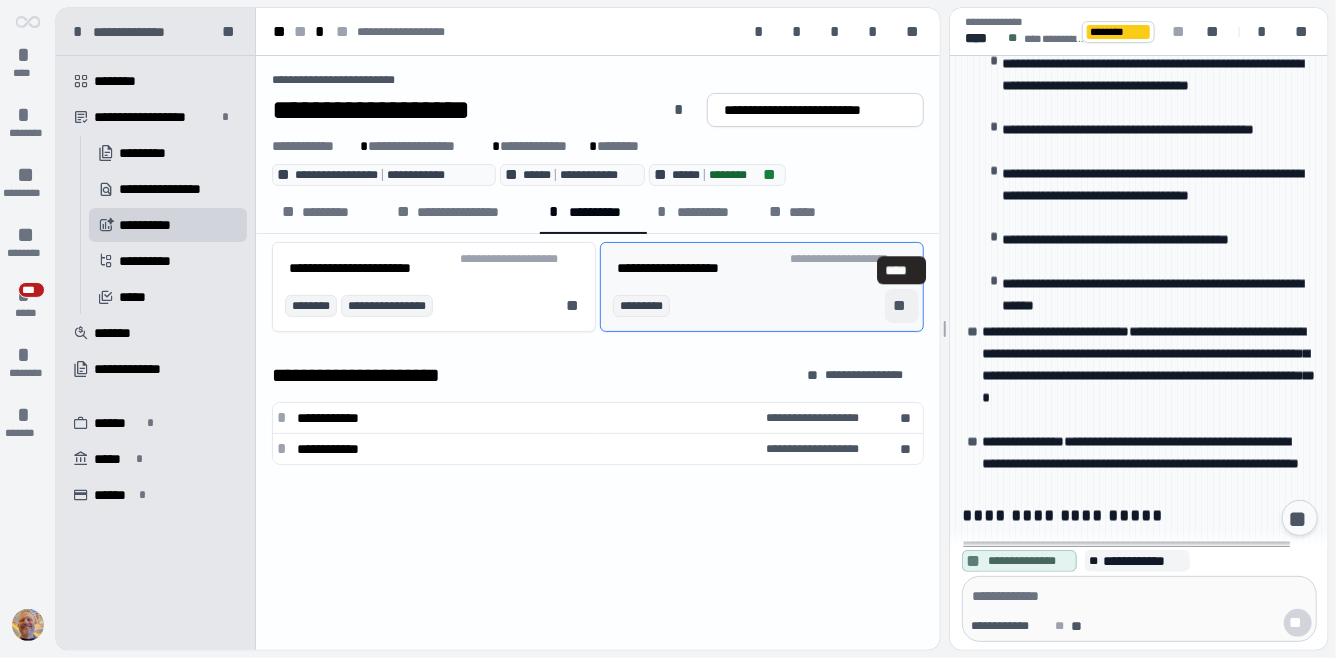 click on "**" at bounding box center [902, 306] 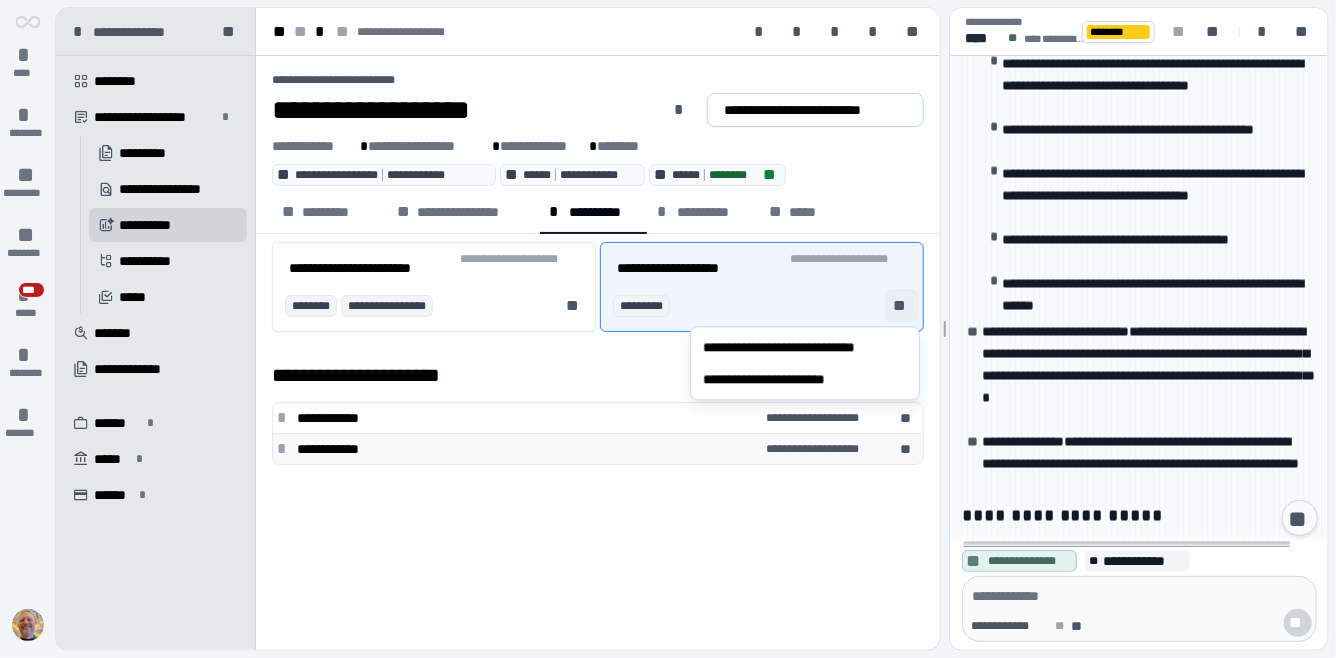 click on "*" at bounding box center [285, 449] 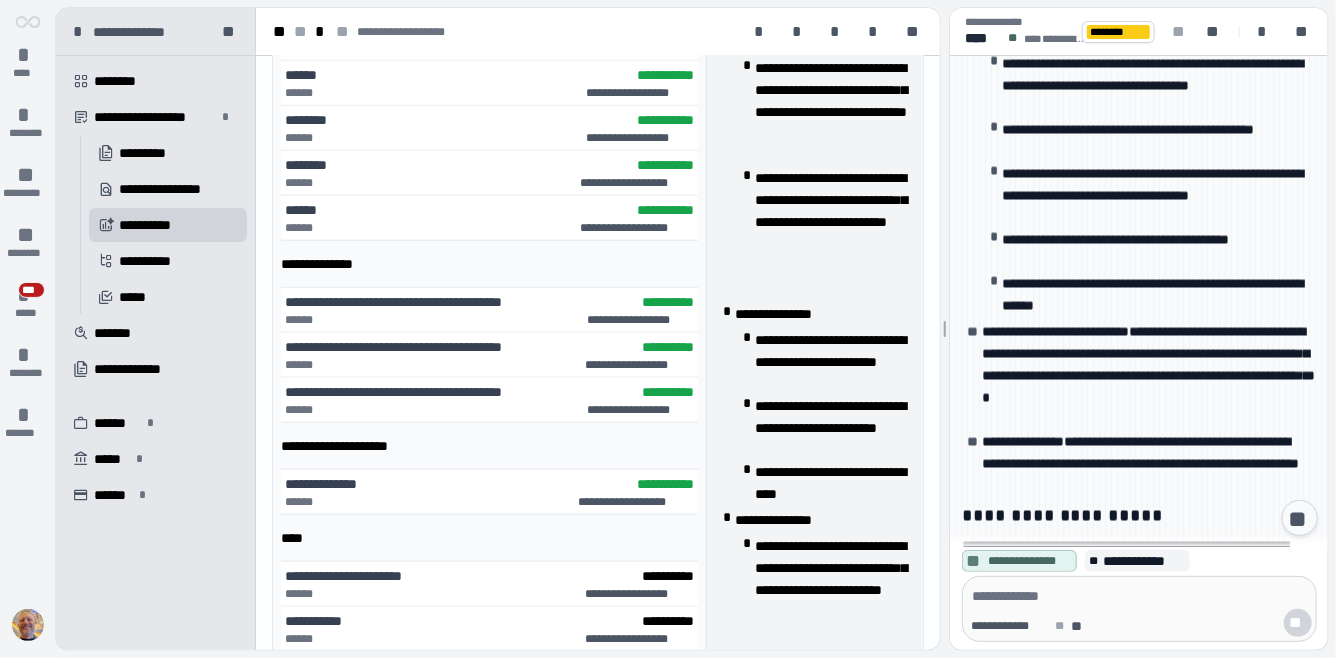 scroll, scrollTop: 957, scrollLeft: 0, axis: vertical 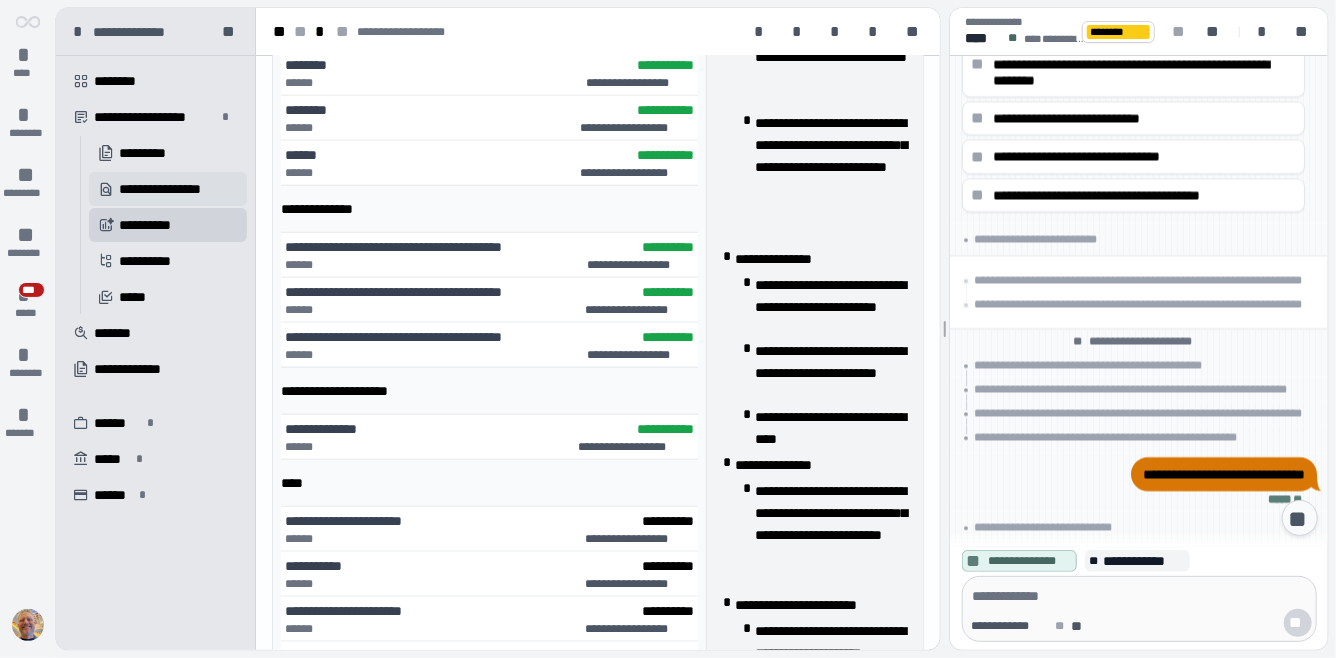 click on "**********" at bounding box center (168, 189) 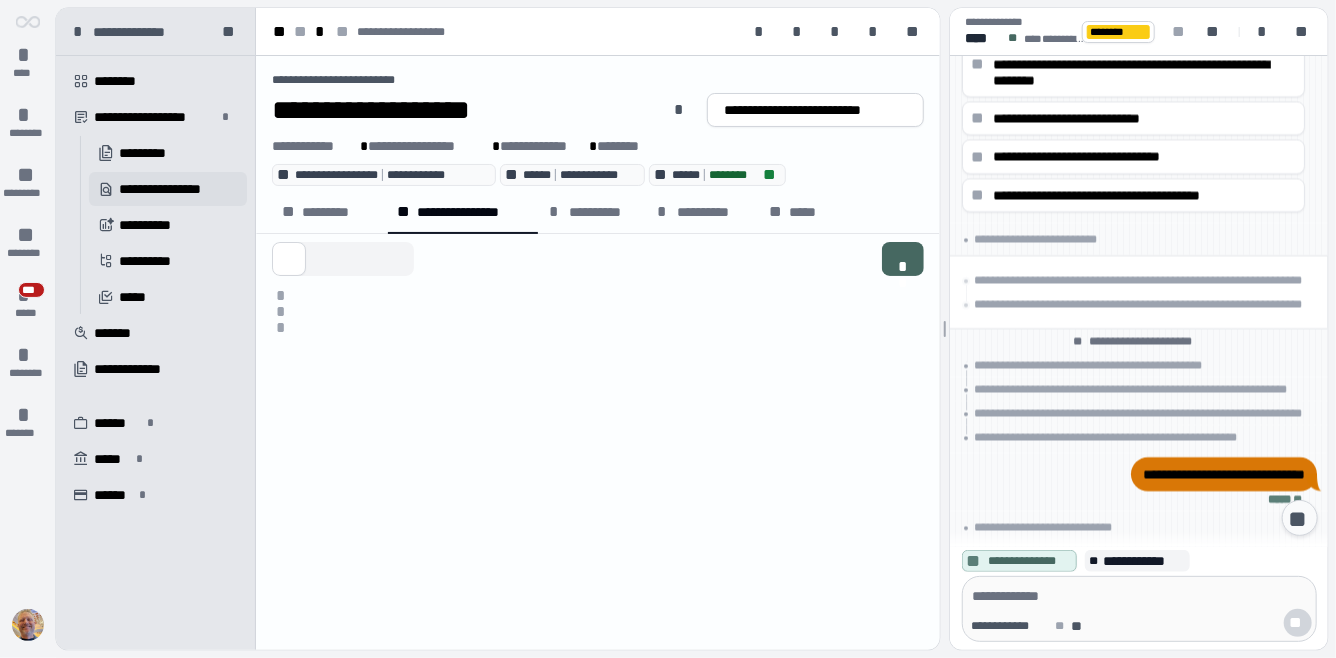 scroll, scrollTop: 0, scrollLeft: 0, axis: both 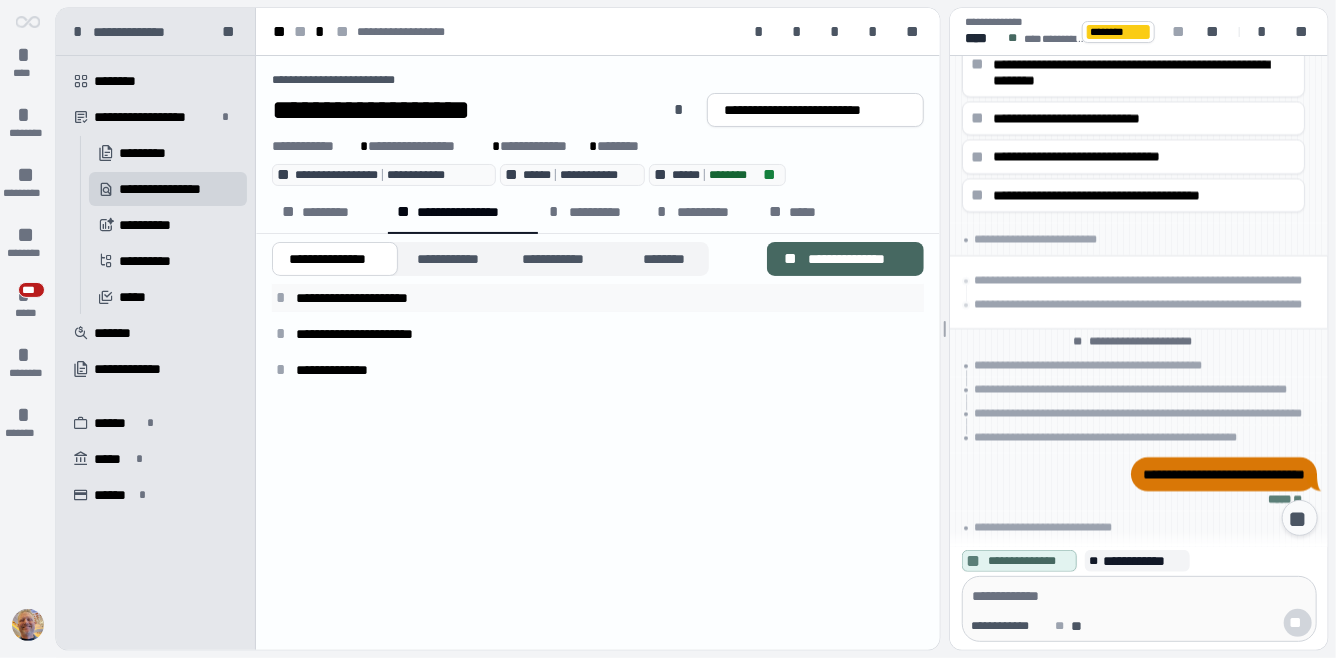 click on "*" at bounding box center [284, 298] 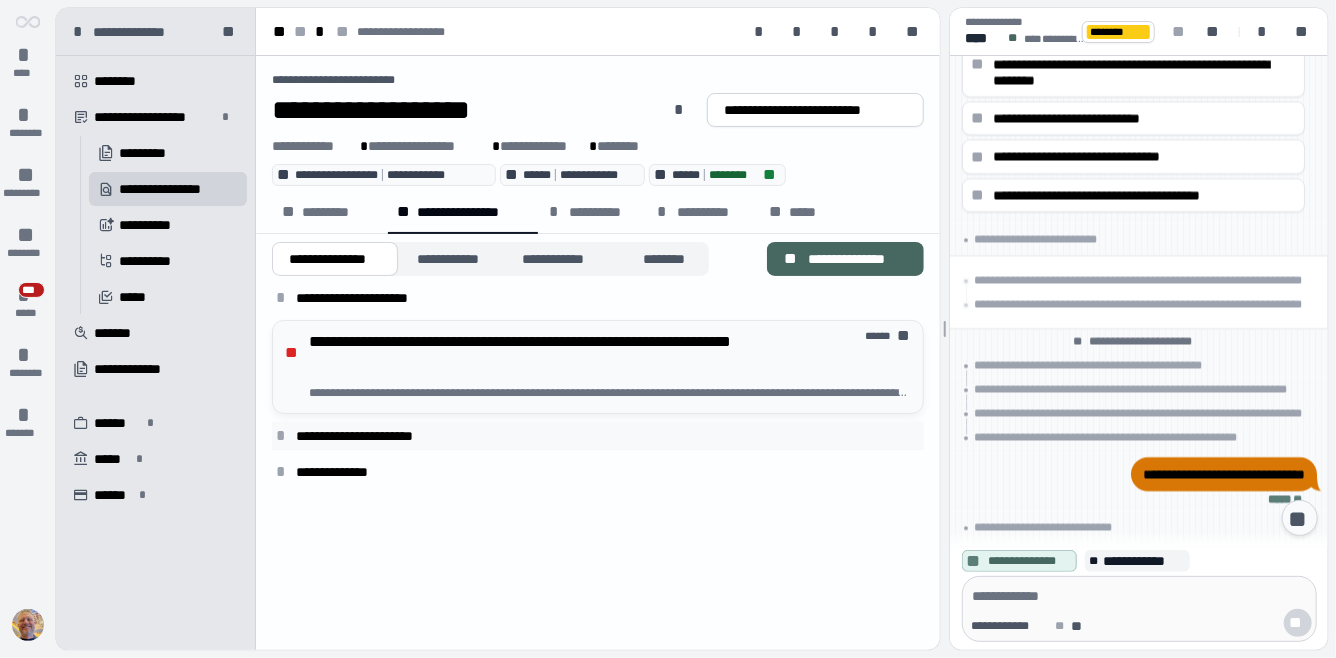 click on "*" at bounding box center [284, 436] 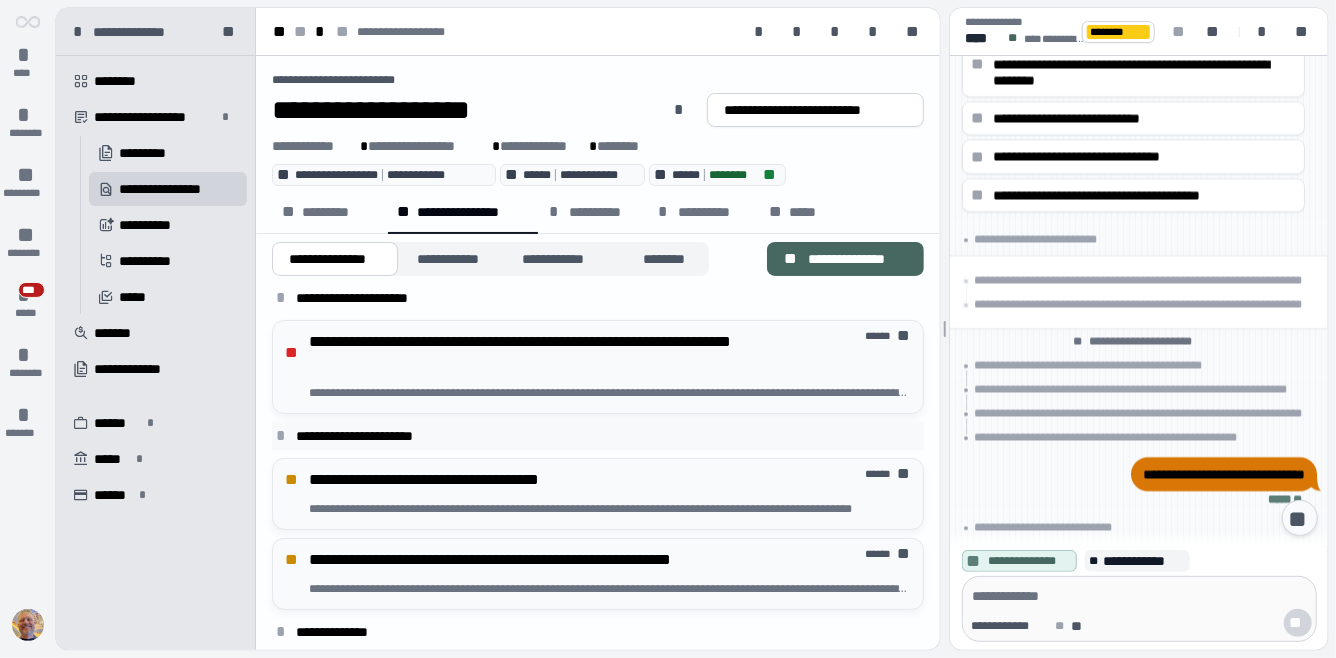 scroll, scrollTop: 10, scrollLeft: 0, axis: vertical 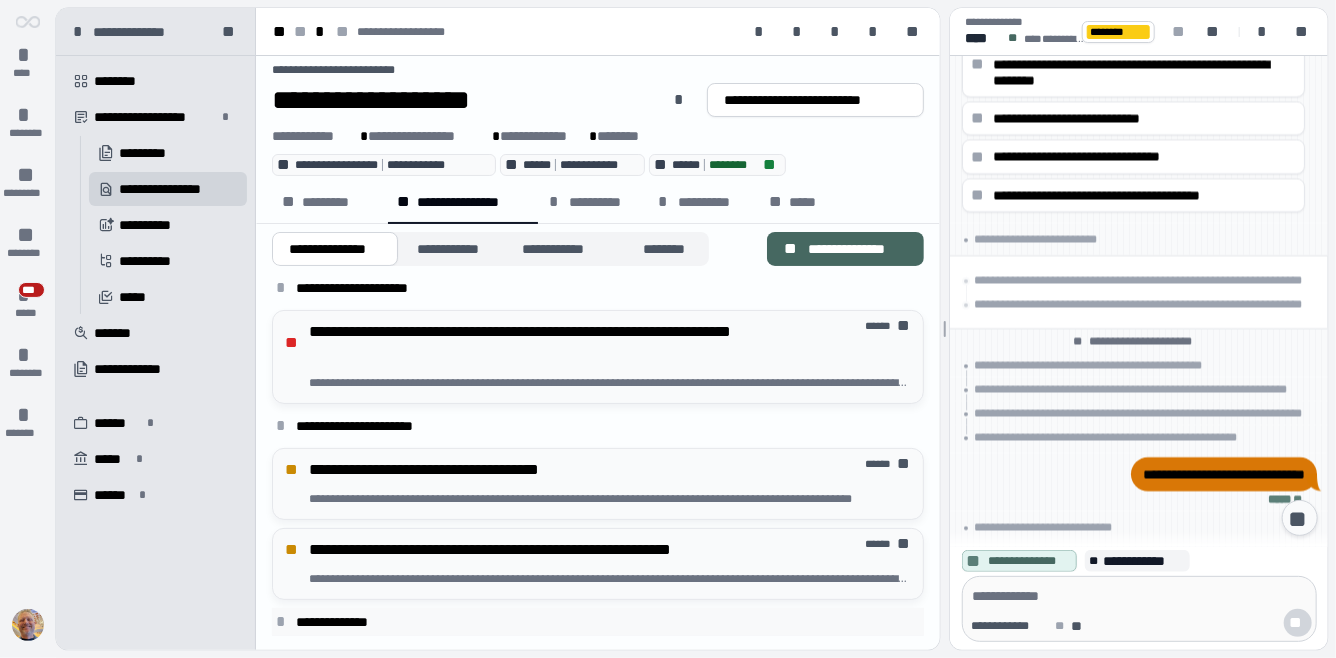 click on "*" at bounding box center [284, 622] 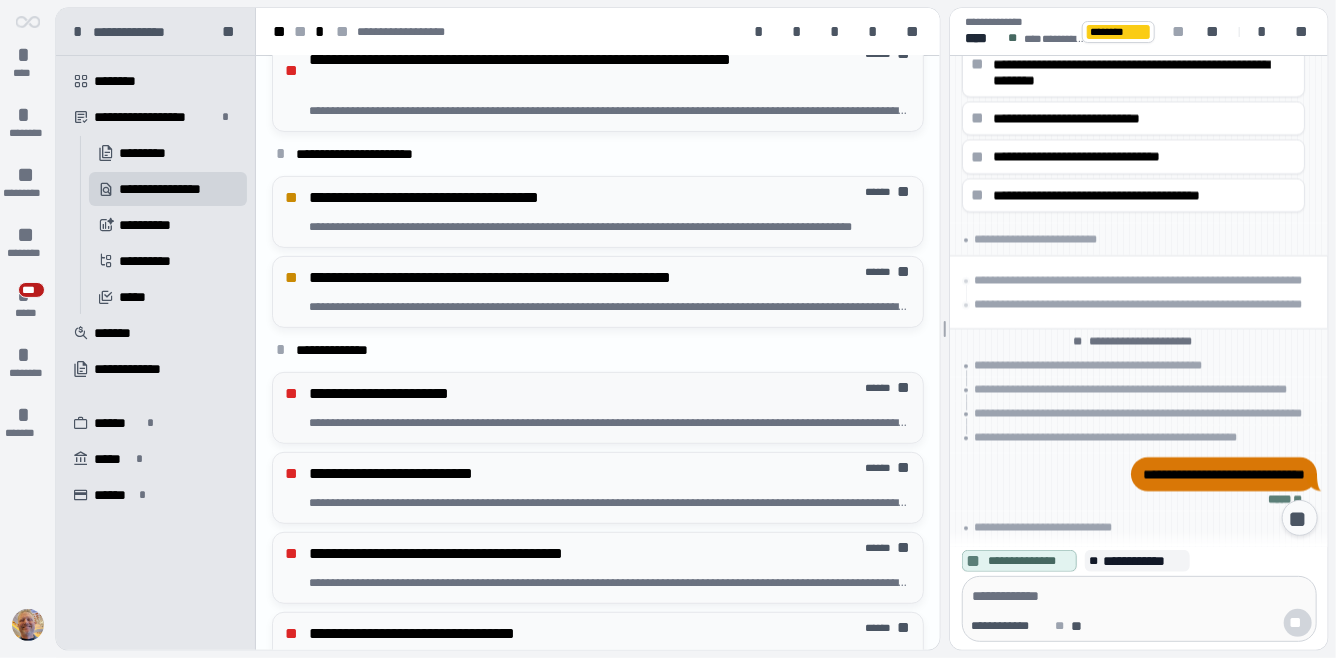 scroll, scrollTop: 283, scrollLeft: 0, axis: vertical 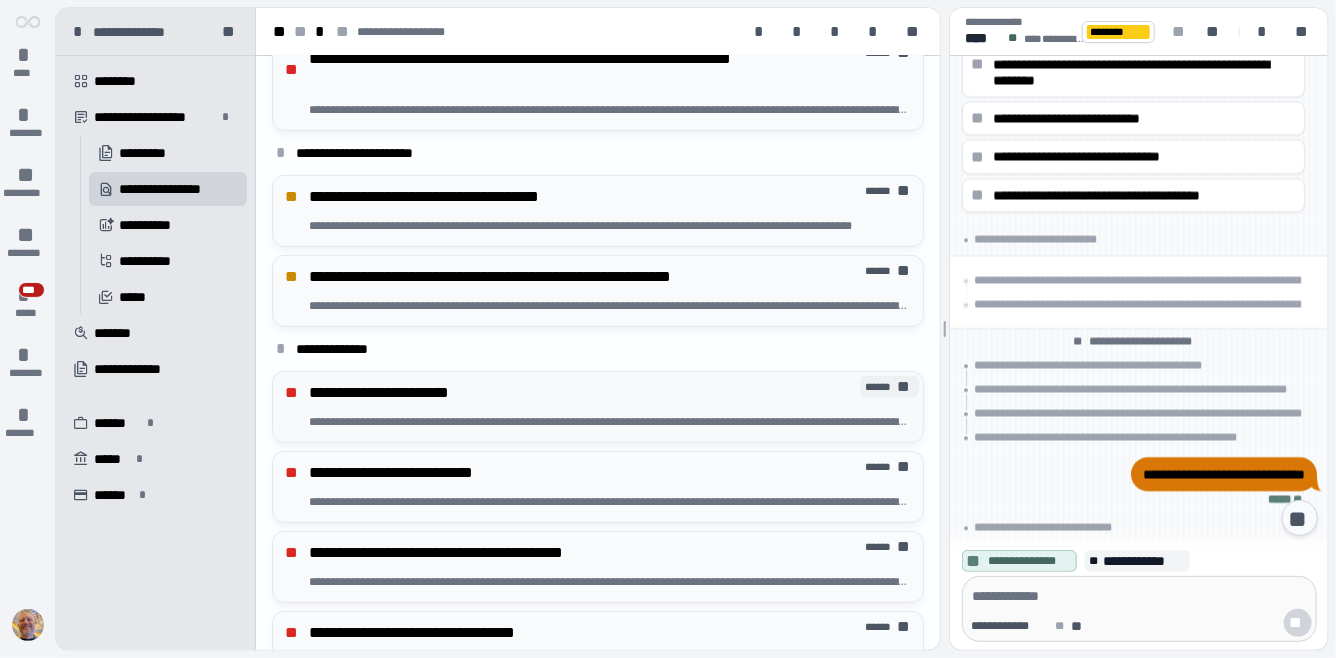 click on "******" at bounding box center [881, 387] 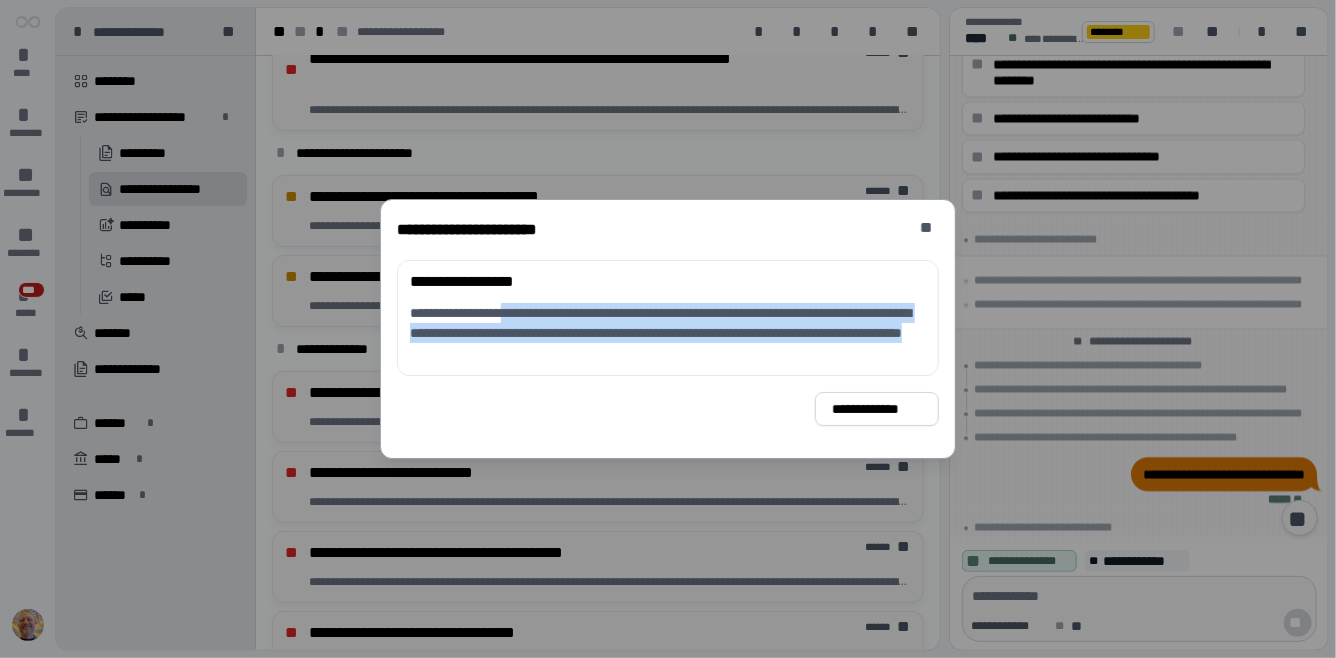 drag, startPoint x: 537, startPoint y: 319, endPoint x: 726, endPoint y: 355, distance: 192.39803 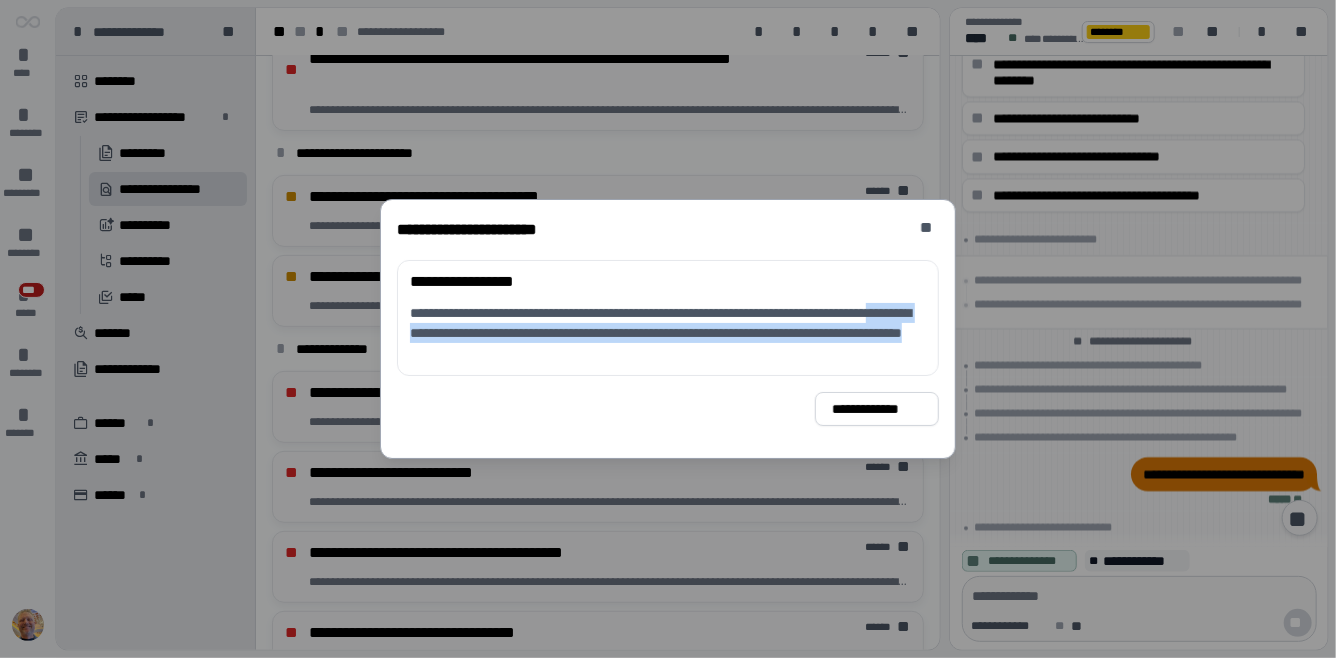 drag, startPoint x: 726, startPoint y: 355, endPoint x: 499, endPoint y: 334, distance: 227.9693 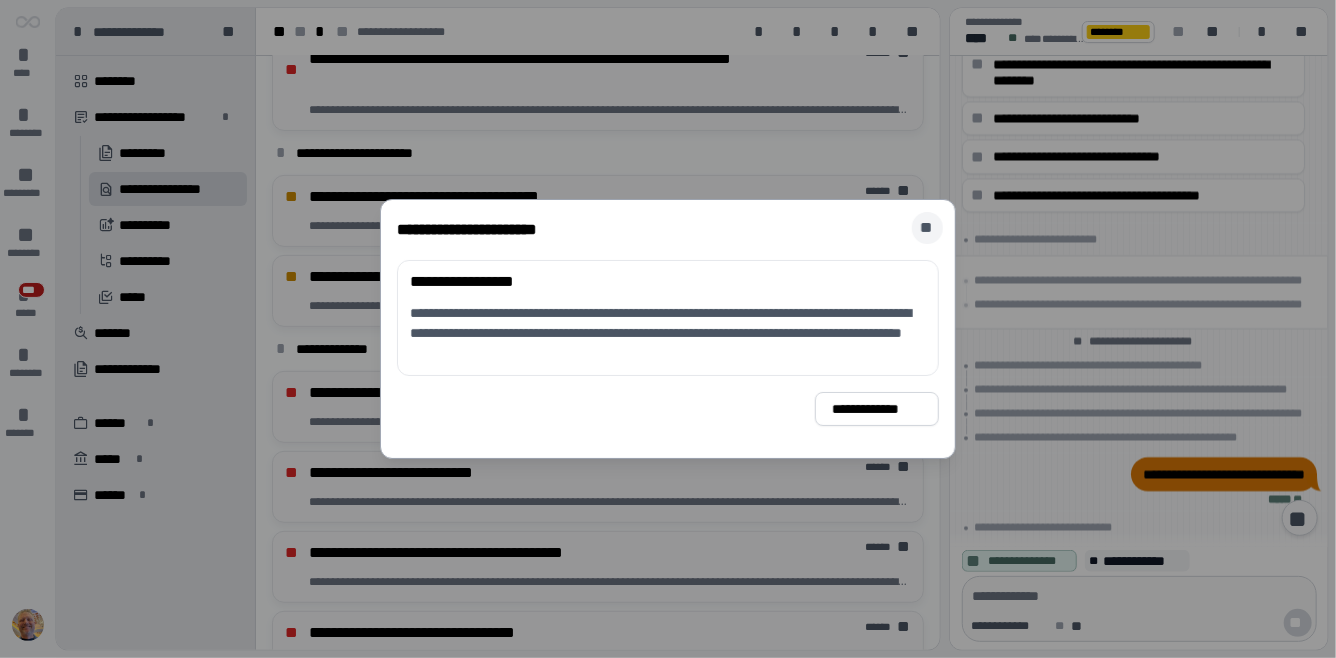 click on "**" at bounding box center [928, 228] 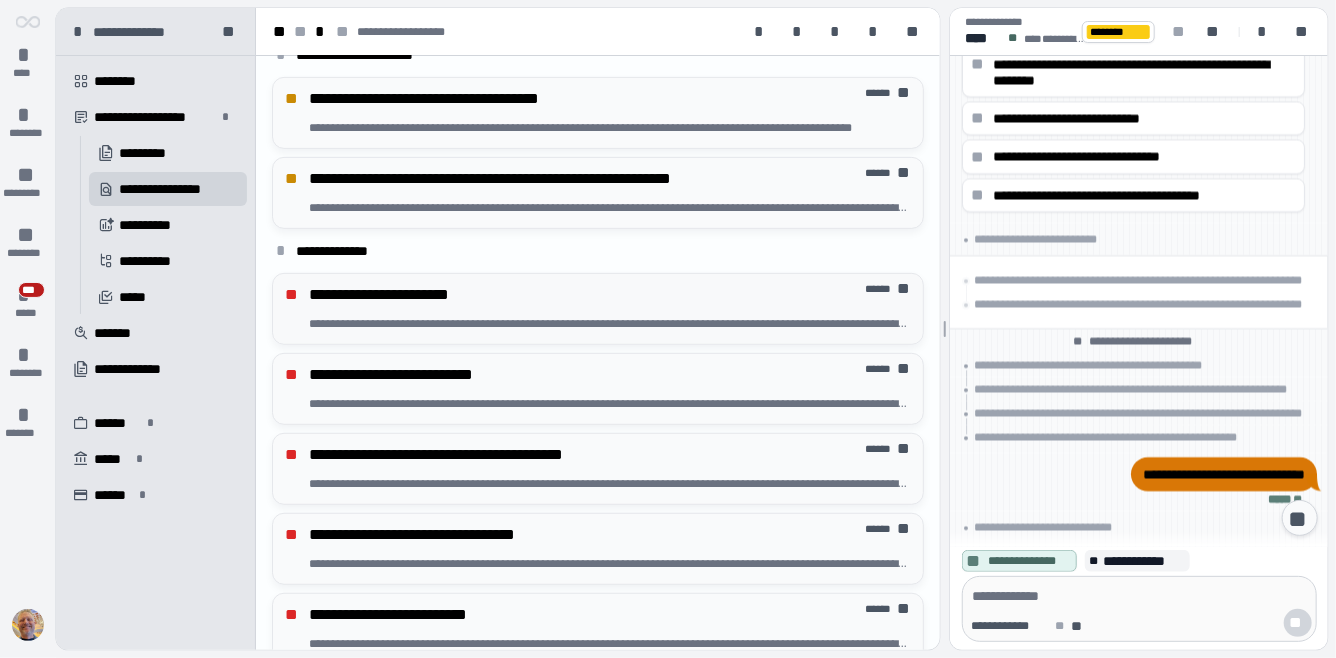 scroll, scrollTop: 383, scrollLeft: 0, axis: vertical 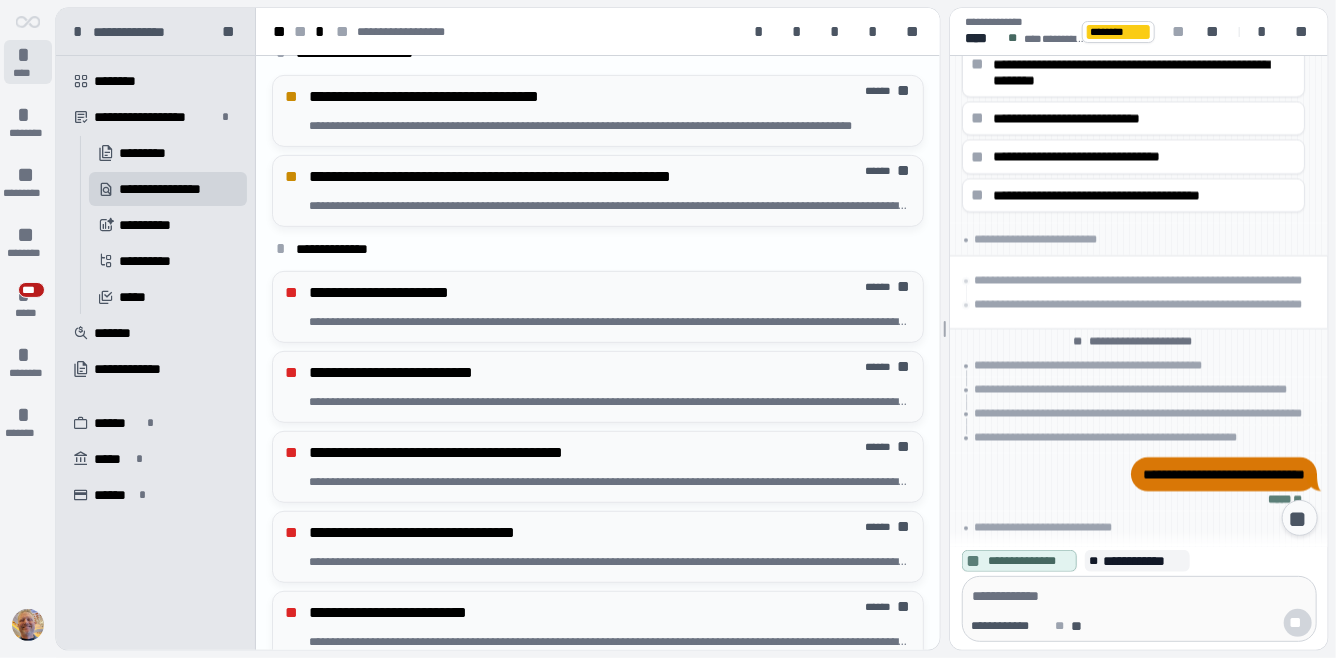 click on "*" at bounding box center (28, 55) 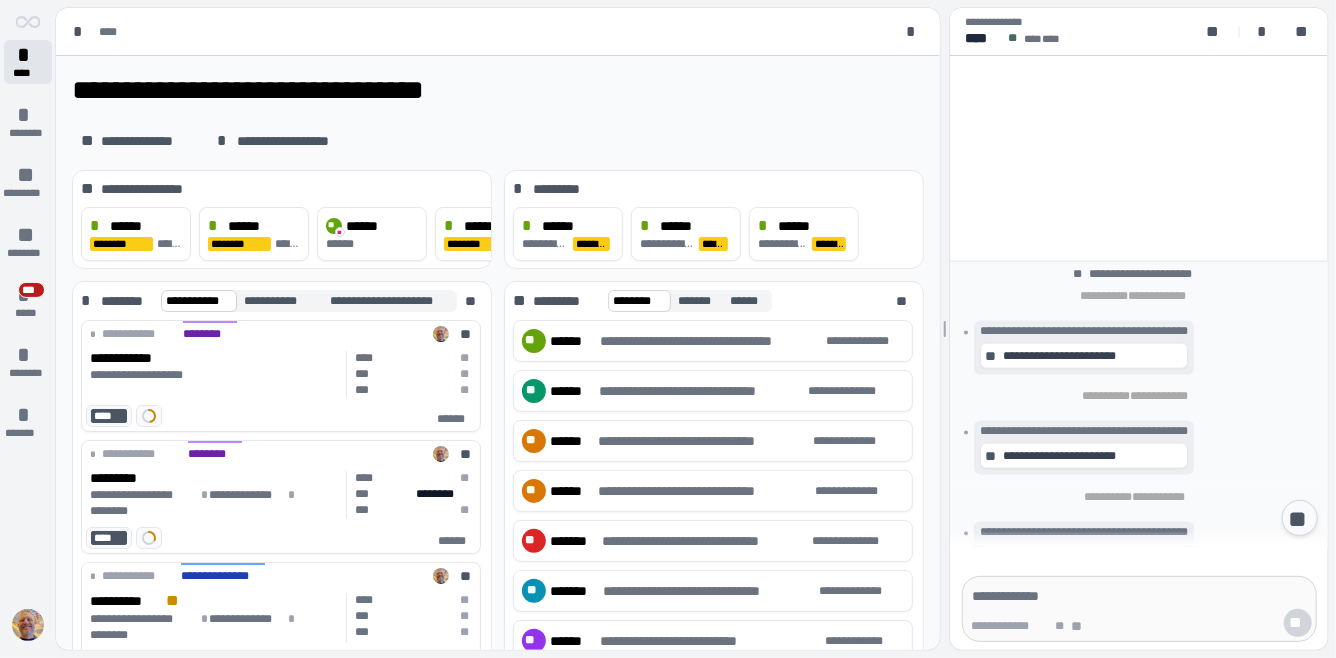 scroll, scrollTop: 284, scrollLeft: 0, axis: vertical 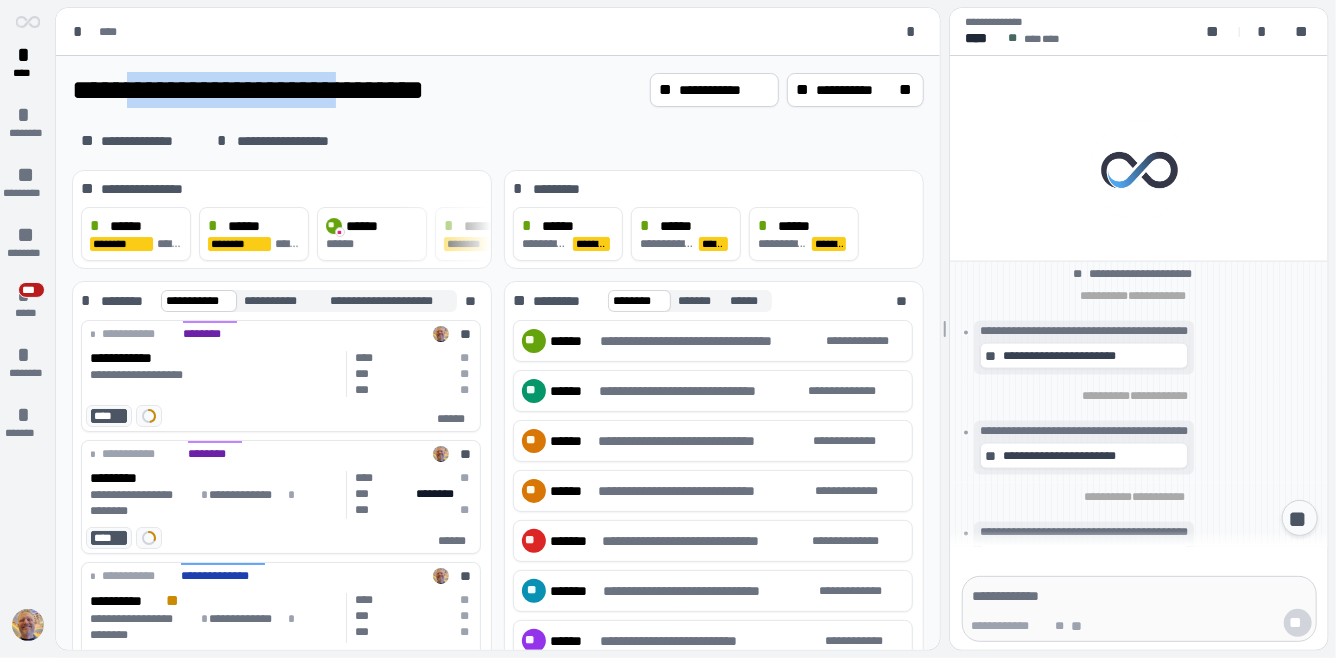 drag, startPoint x: 149, startPoint y: 91, endPoint x: 390, endPoint y: 101, distance: 241.20738 